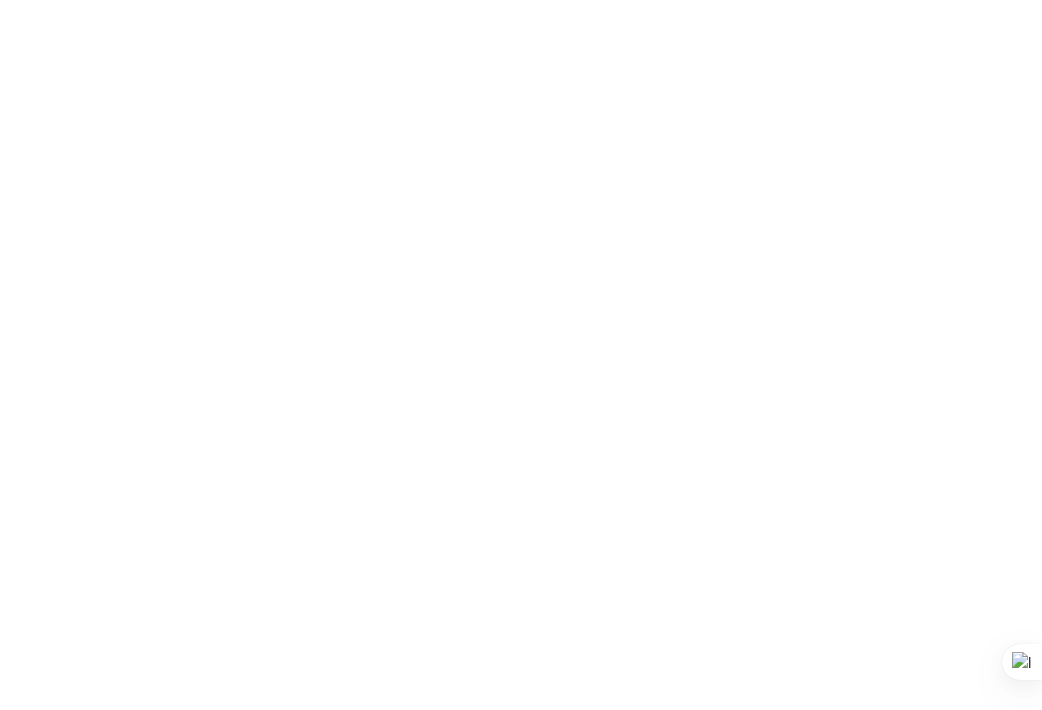 scroll, scrollTop: 0, scrollLeft: 0, axis: both 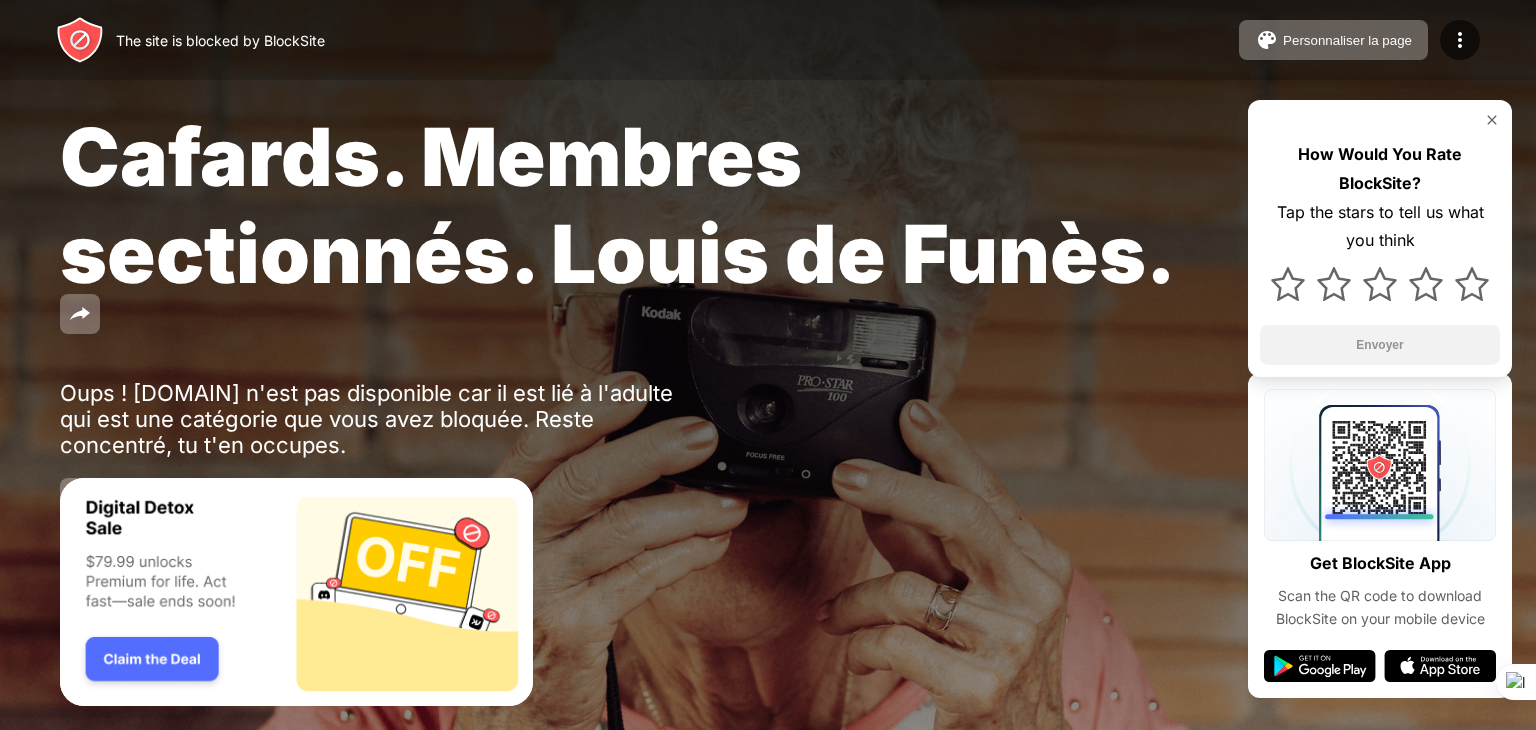 click on "The site is blocked by BlockSite" at bounding box center [220, 40] 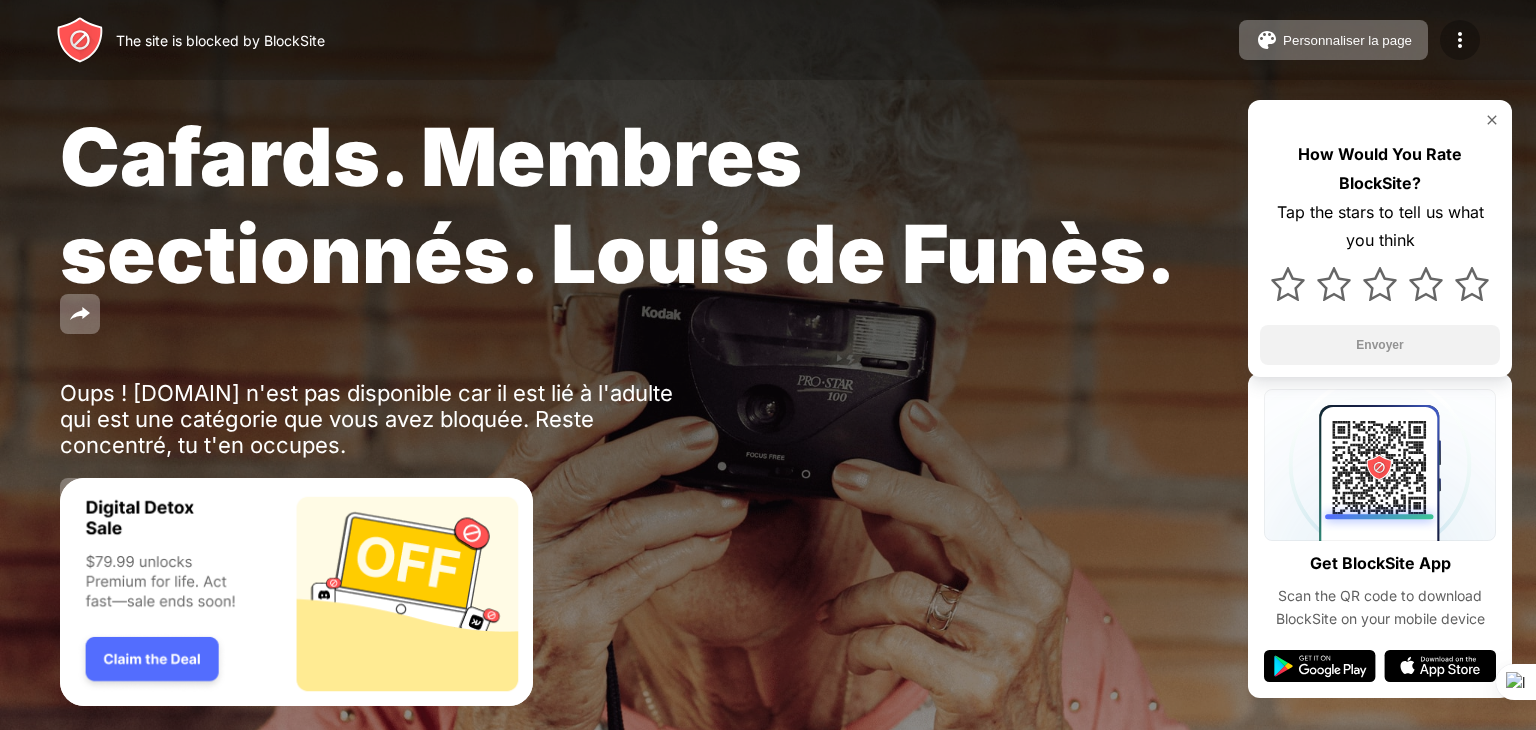 click at bounding box center (1460, 40) 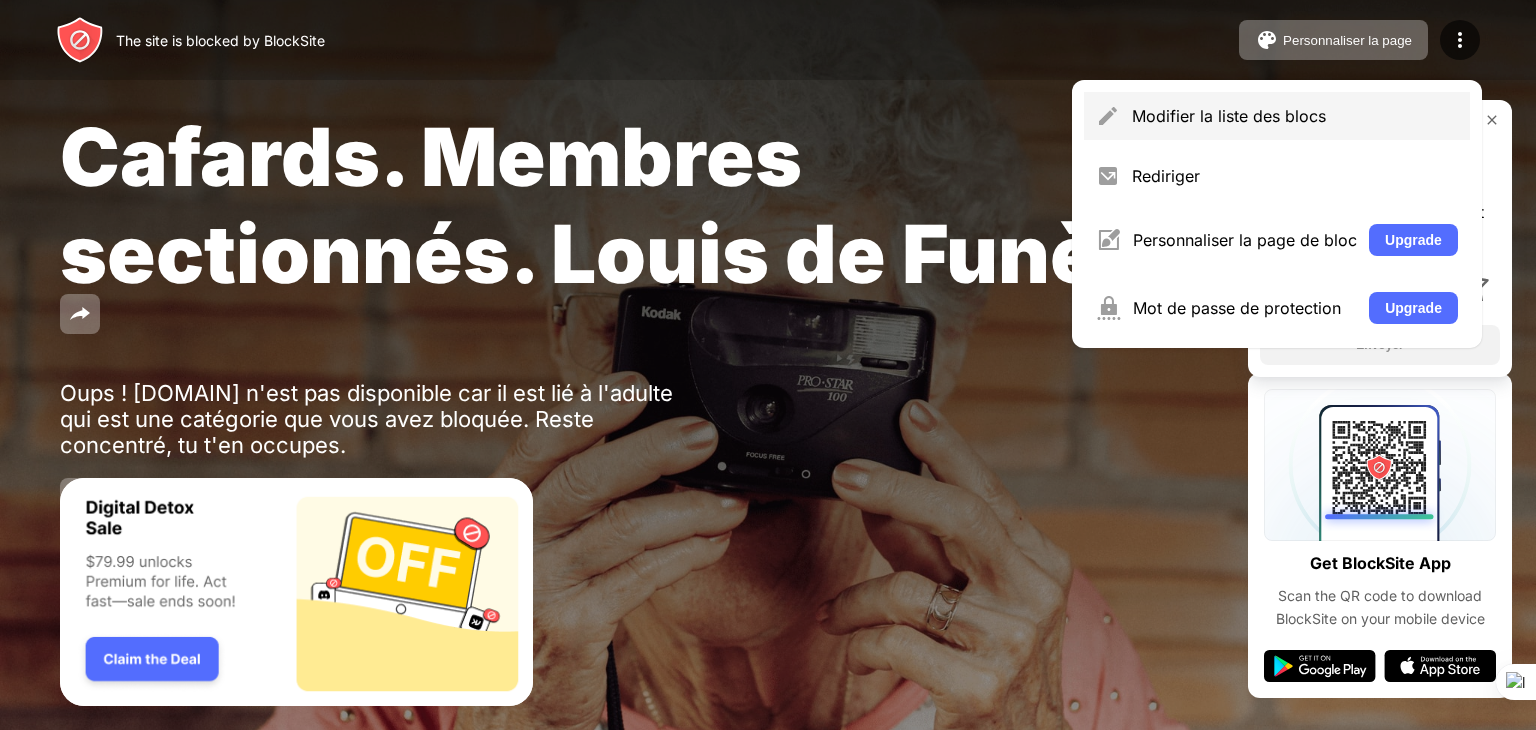 click on "Modifier la liste des blocs" at bounding box center [1295, 116] 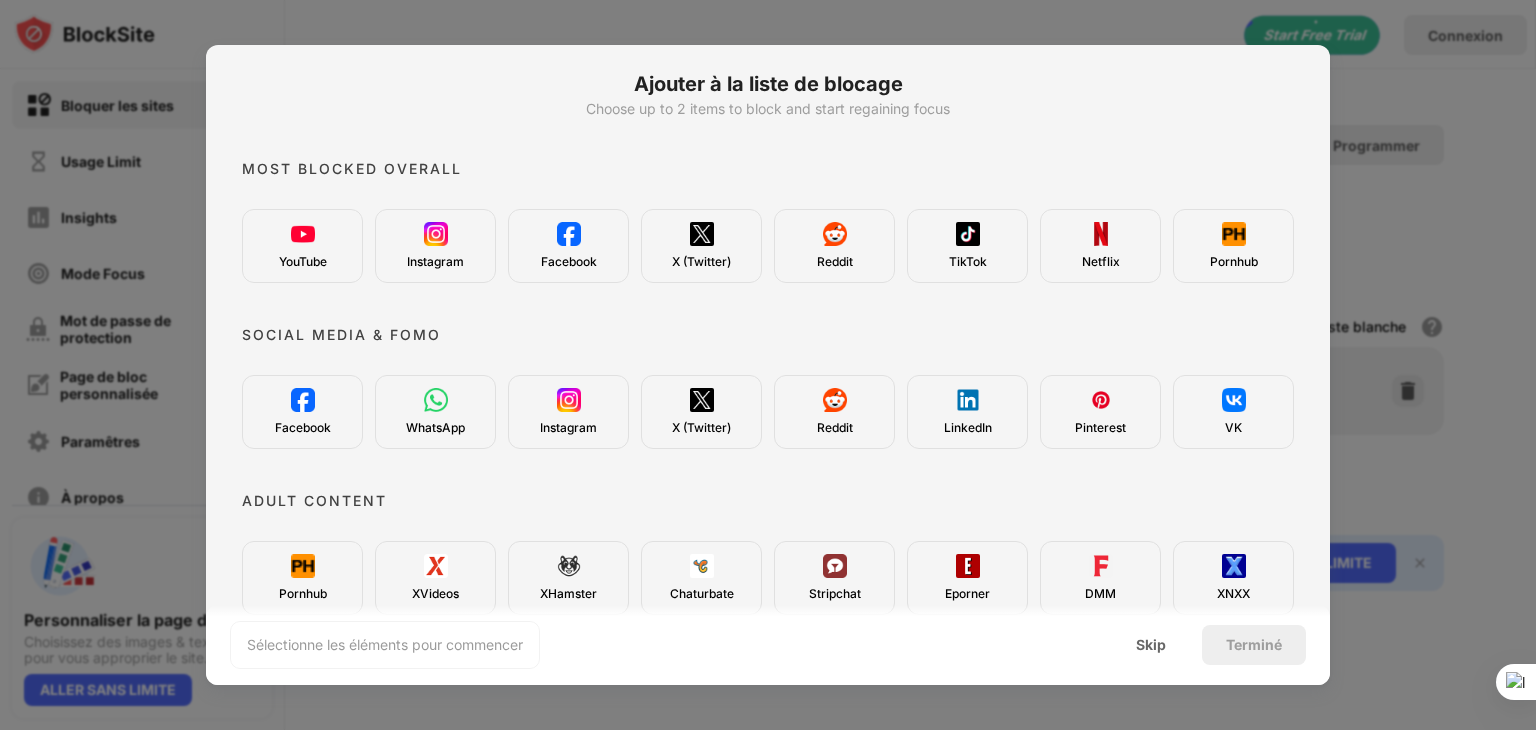 click on "Pornhub" at bounding box center (302, 578) 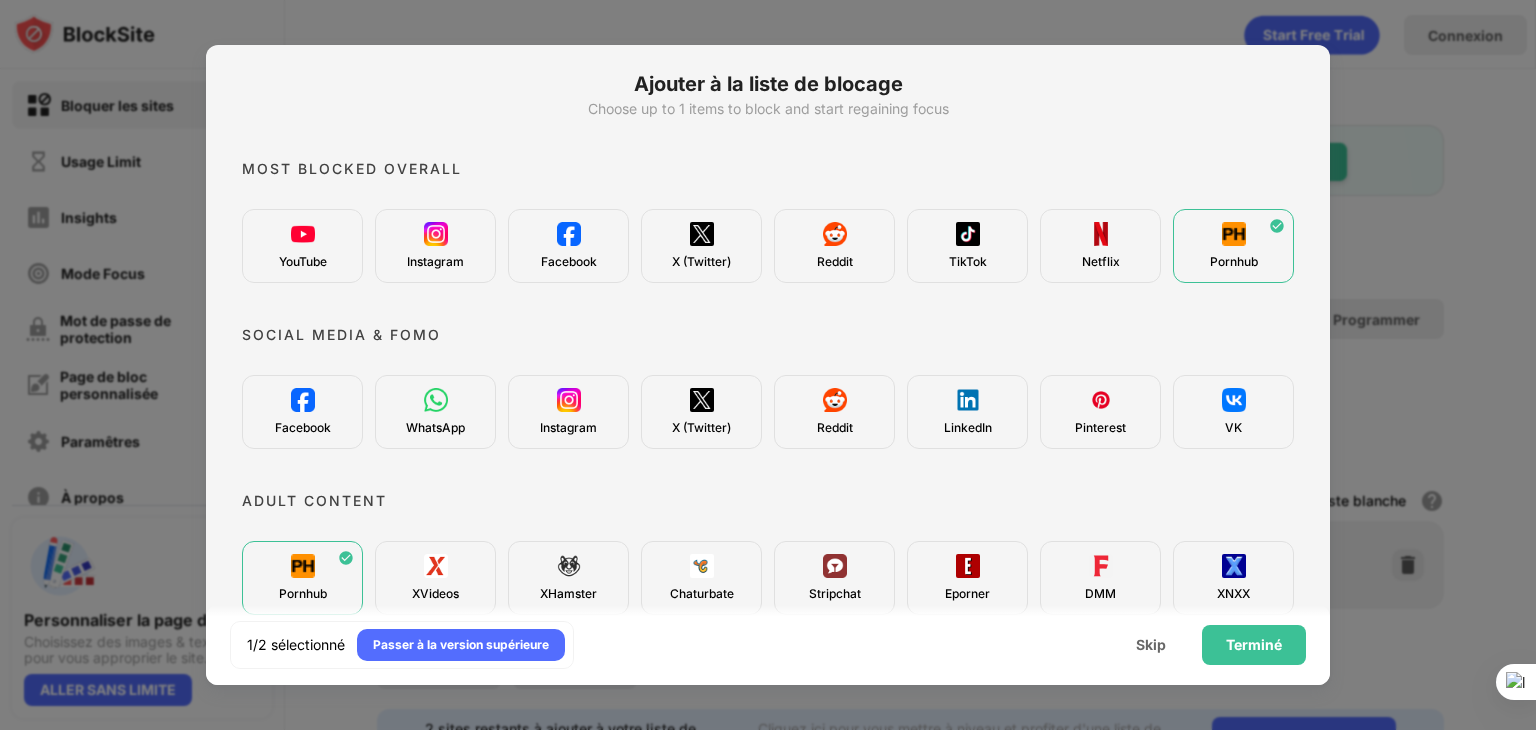 scroll, scrollTop: 0, scrollLeft: 0, axis: both 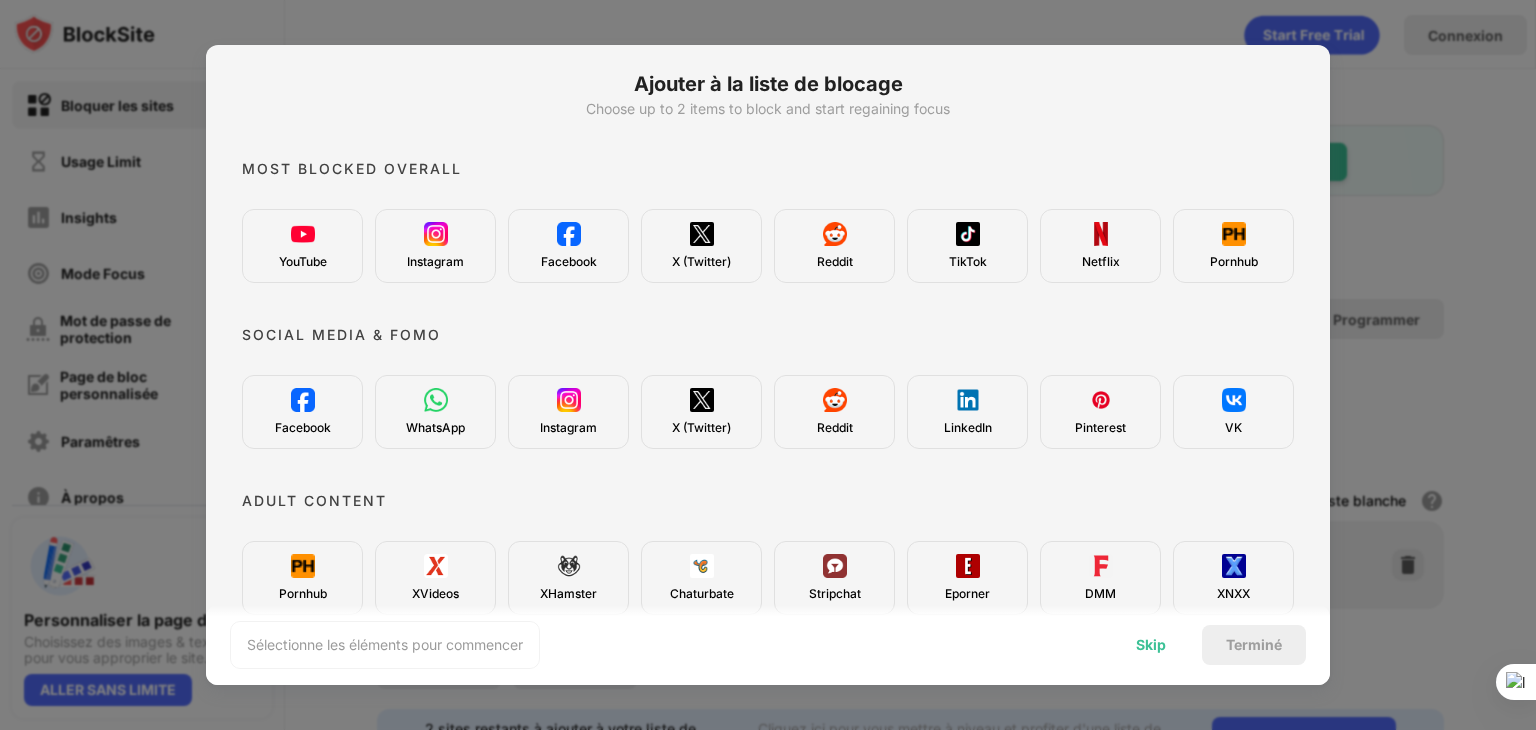 click on "Skip" at bounding box center [1151, 645] 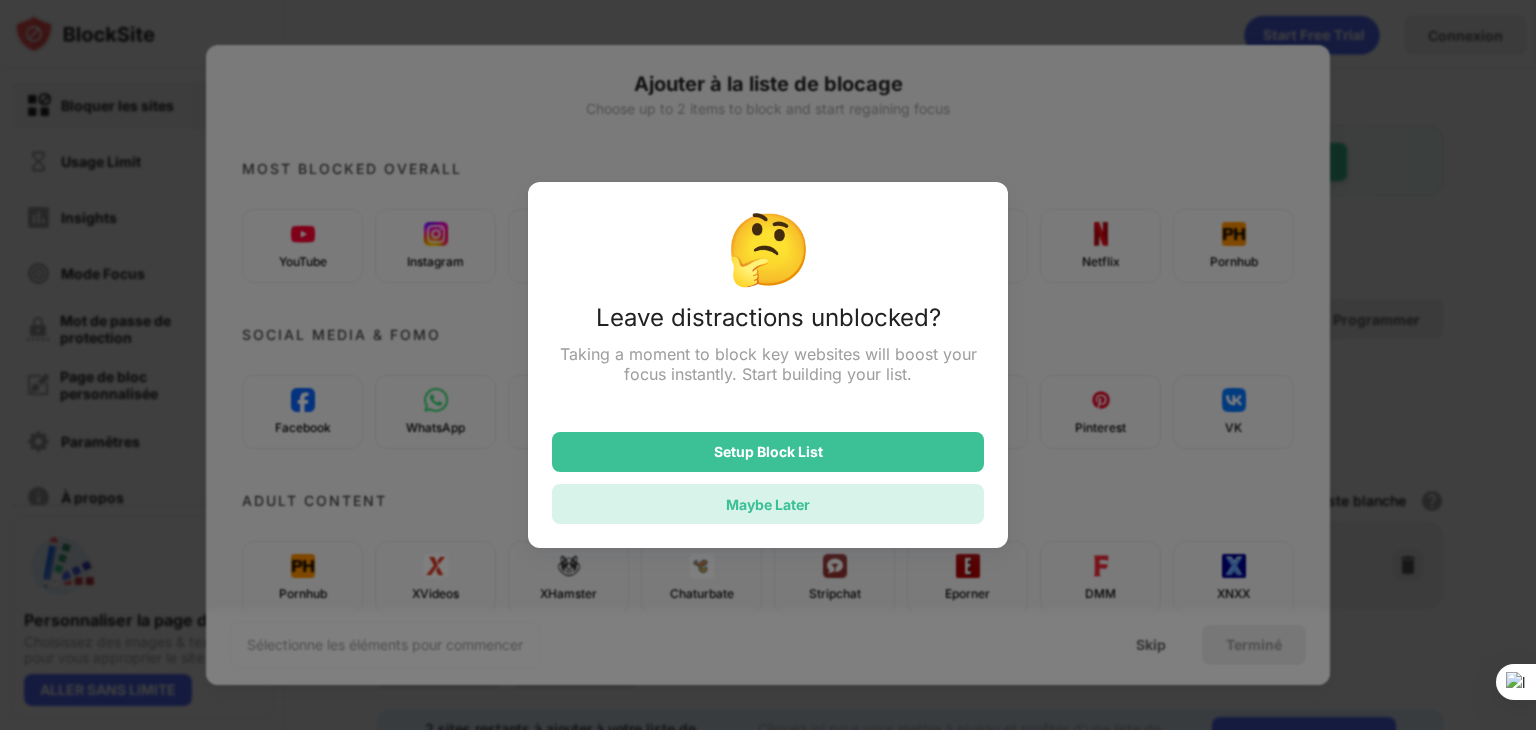 click on "Maybe Later" at bounding box center [768, 504] 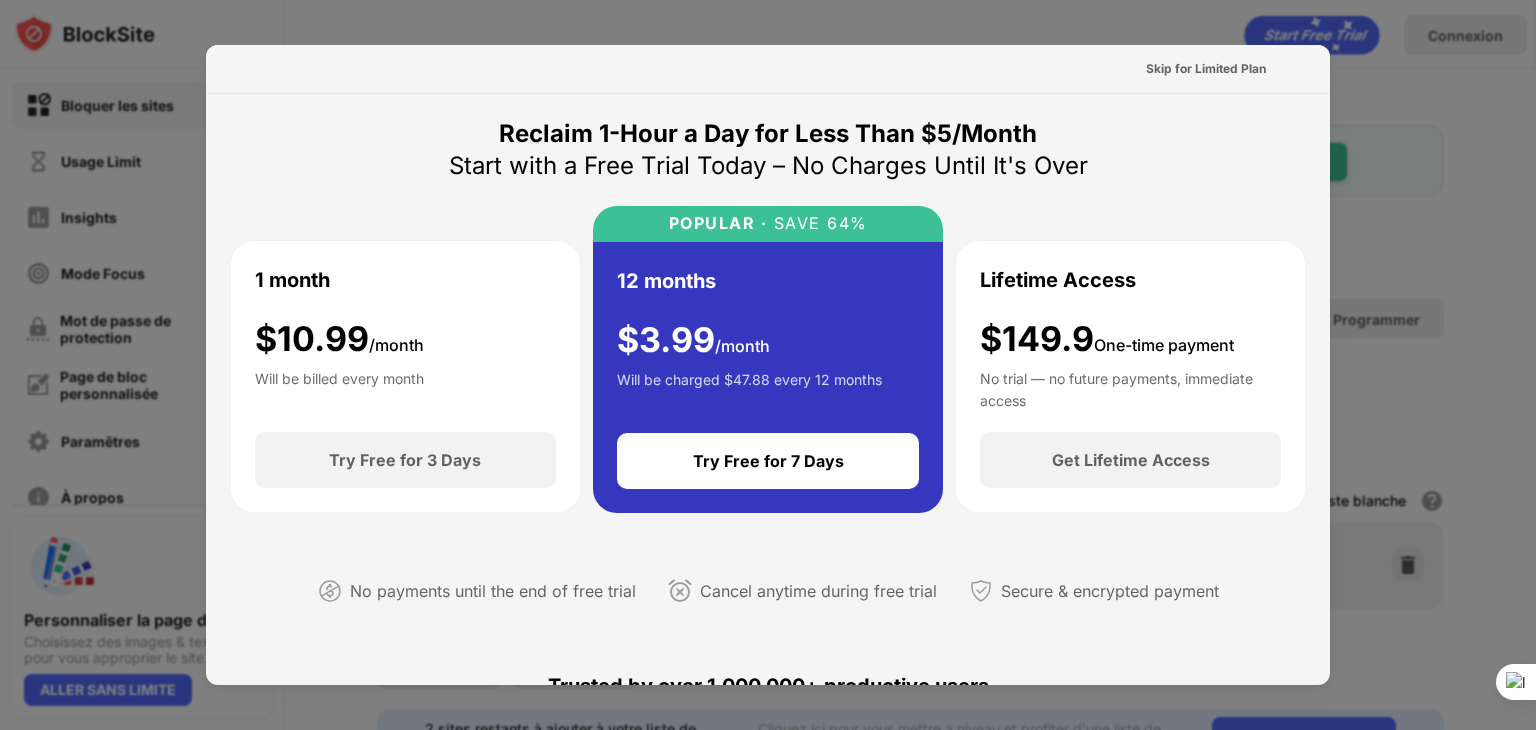 click at bounding box center [768, 365] 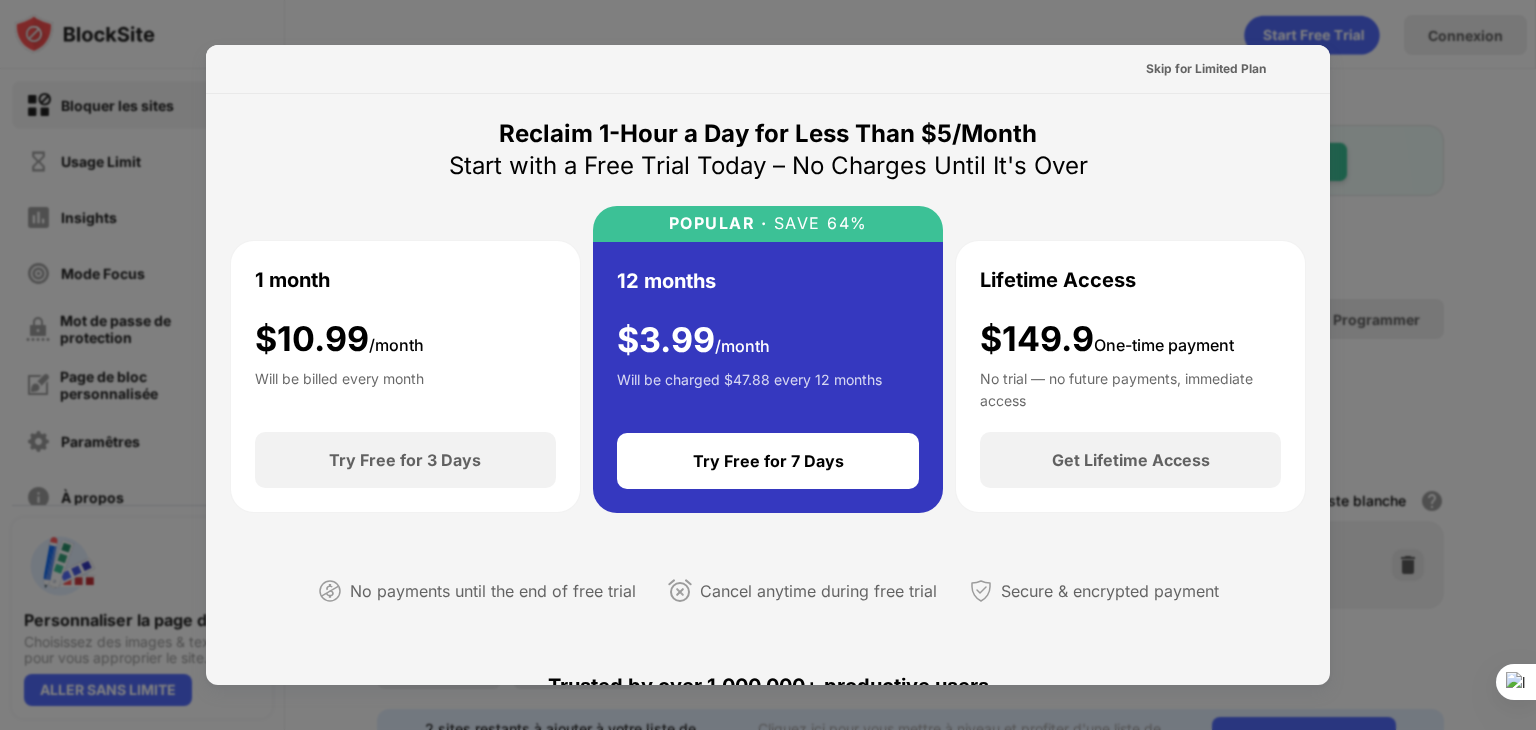 click at bounding box center [768, 365] 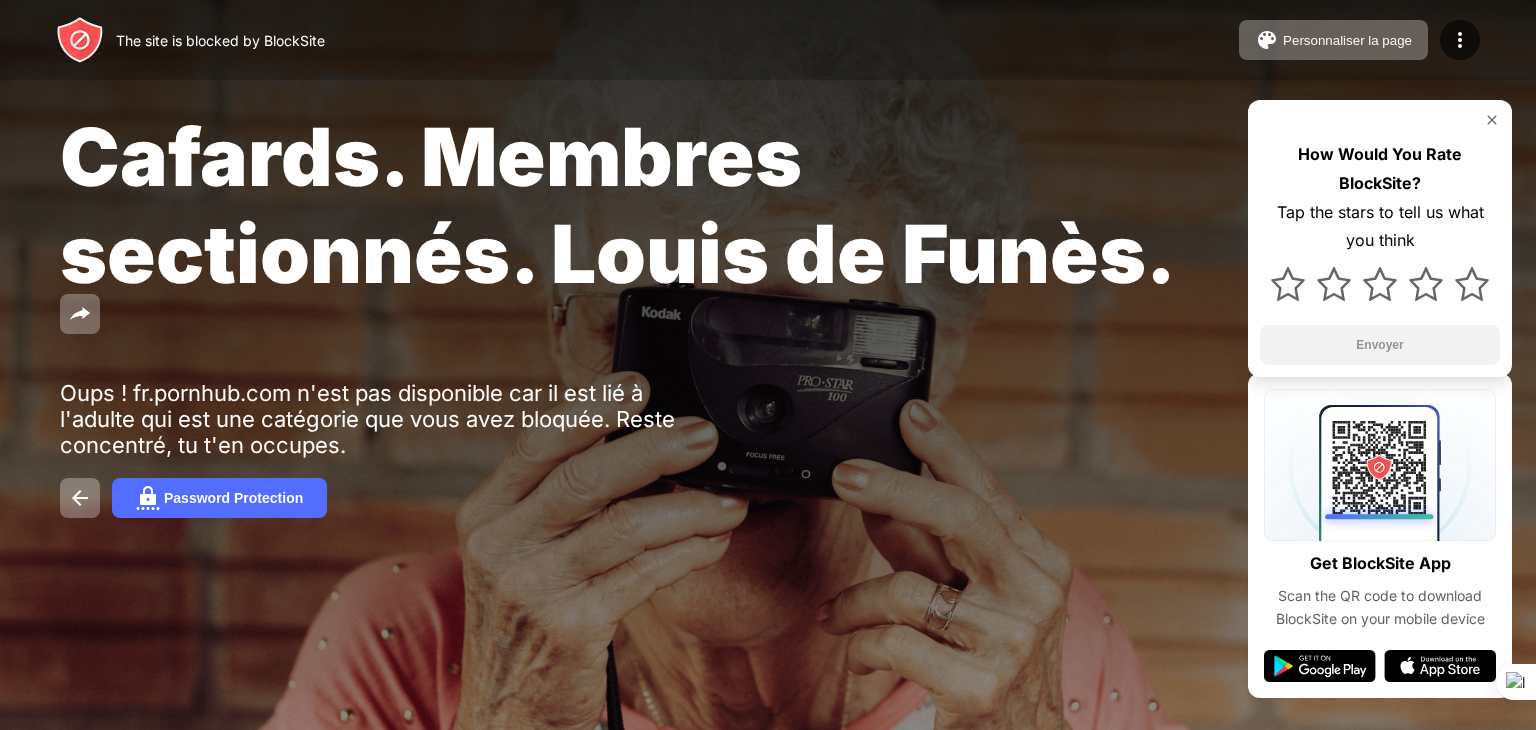 scroll, scrollTop: 0, scrollLeft: 0, axis: both 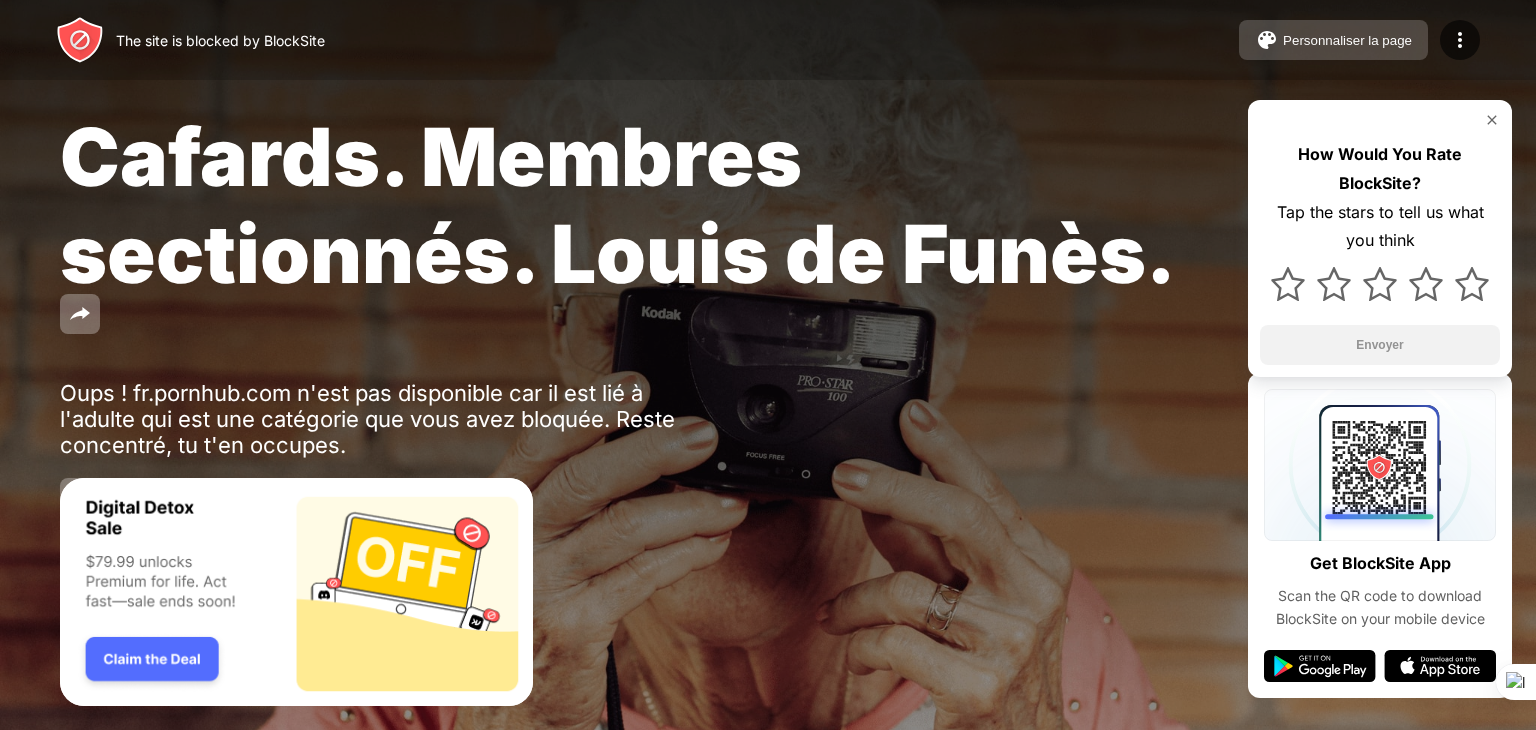 click on "Personnaliser la page" at bounding box center [1347, 40] 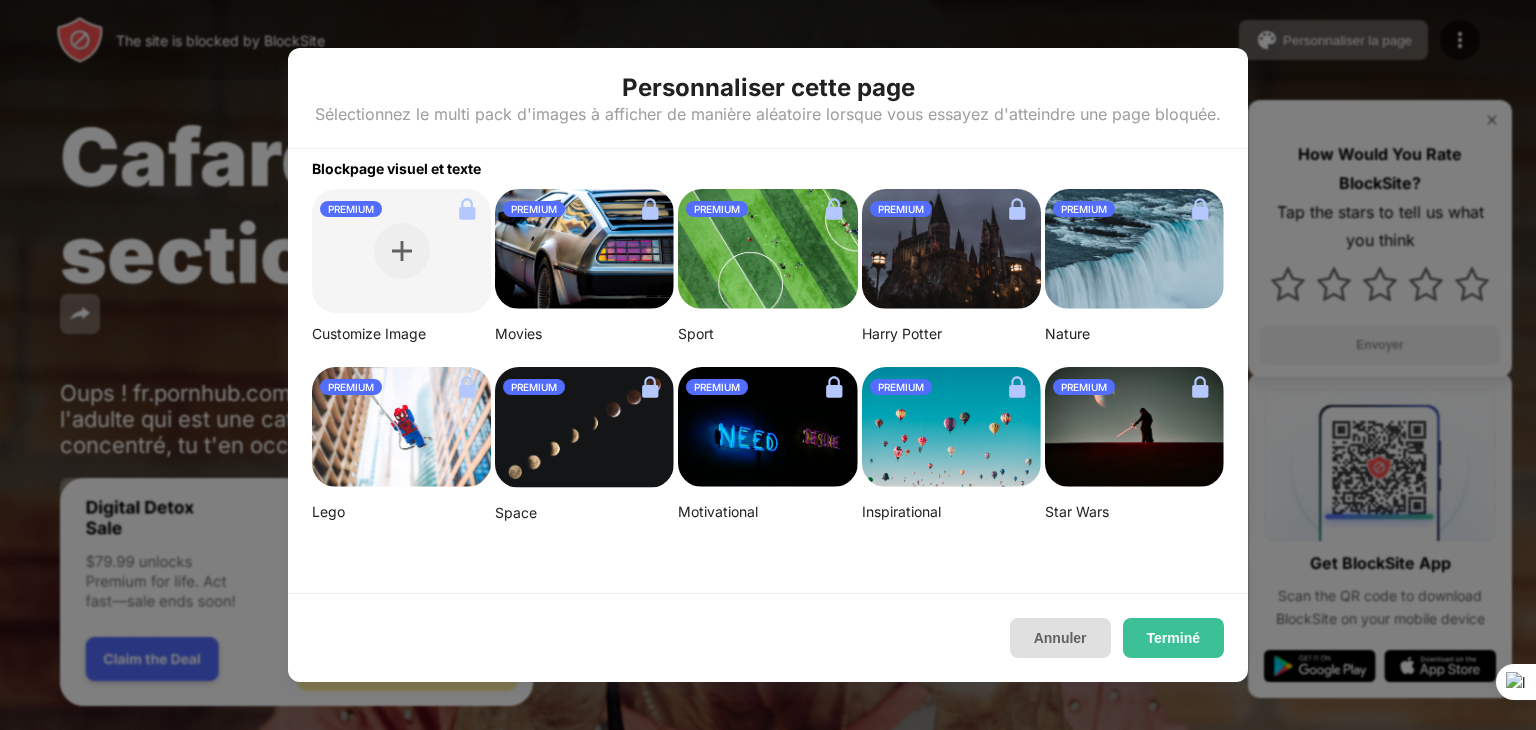 click on "Annuler" at bounding box center (1060, 638) 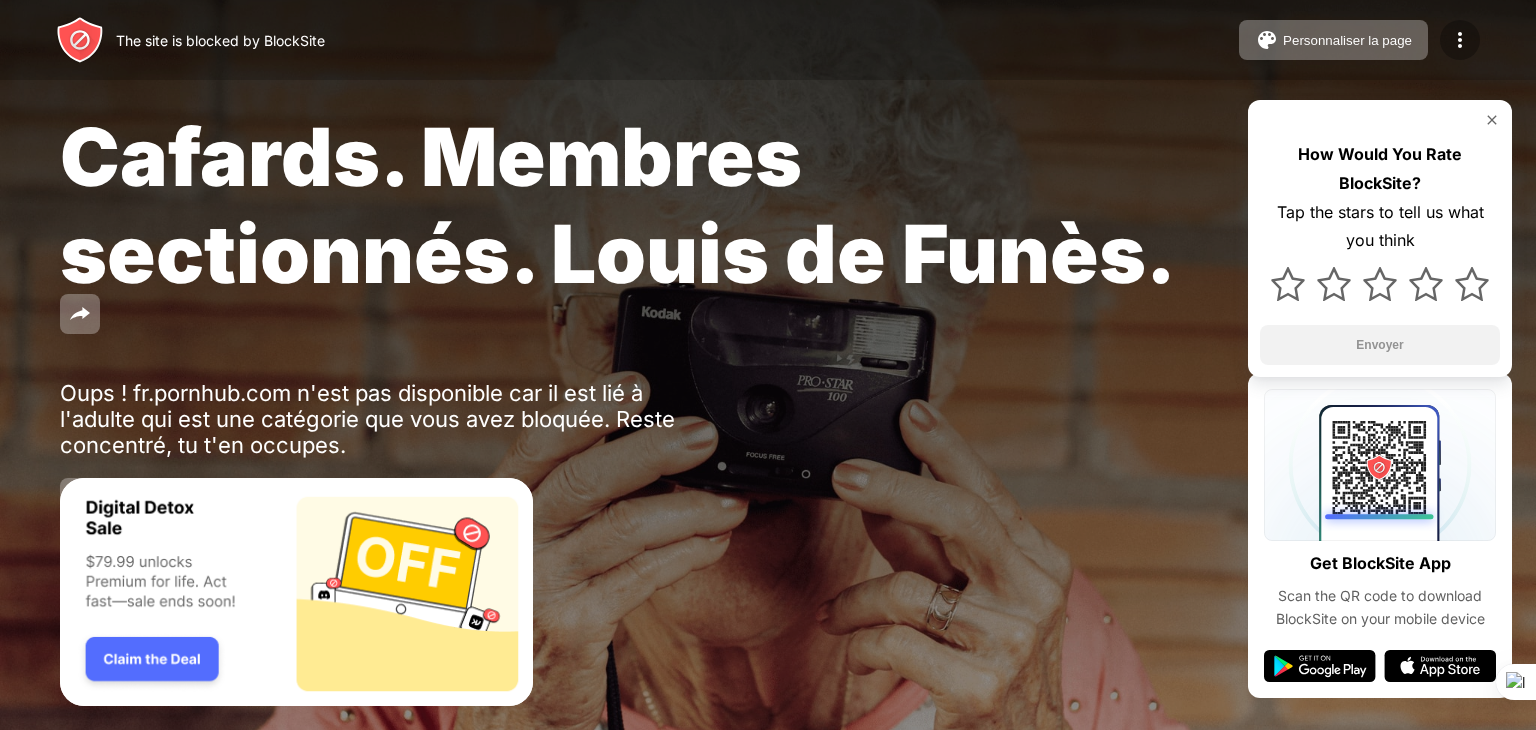 click at bounding box center (1460, 40) 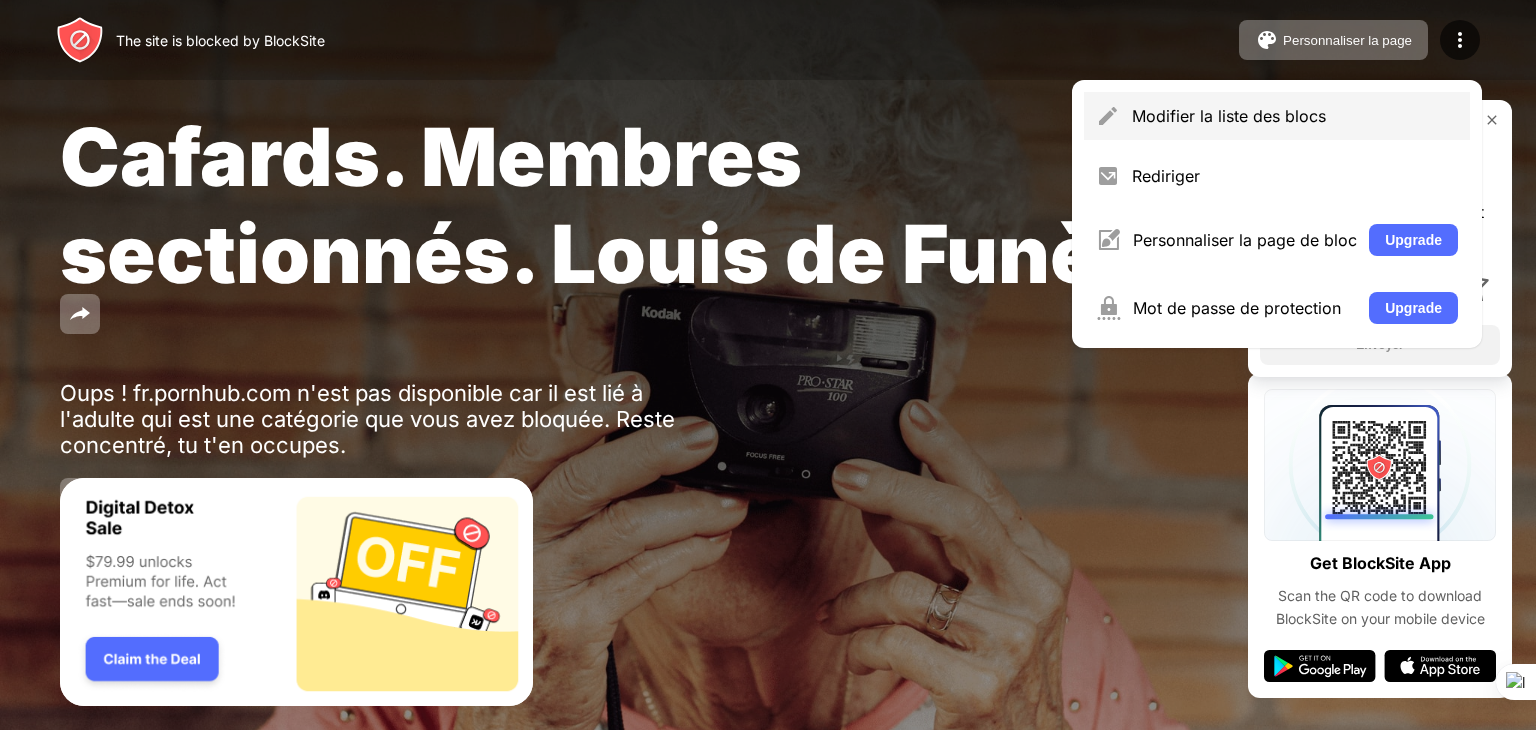 click on "Modifier la liste des blocs" at bounding box center [1277, 116] 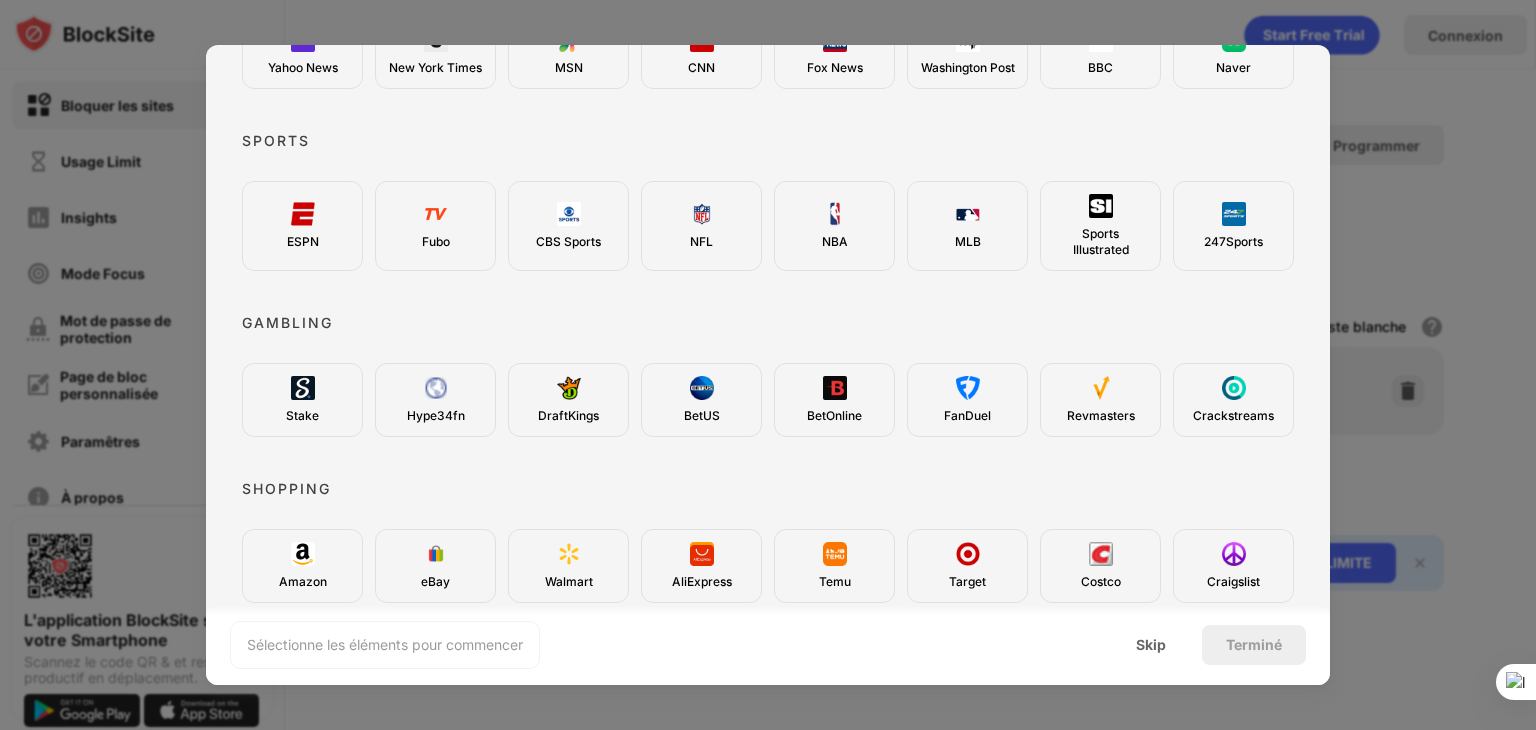 scroll, scrollTop: 735, scrollLeft: 0, axis: vertical 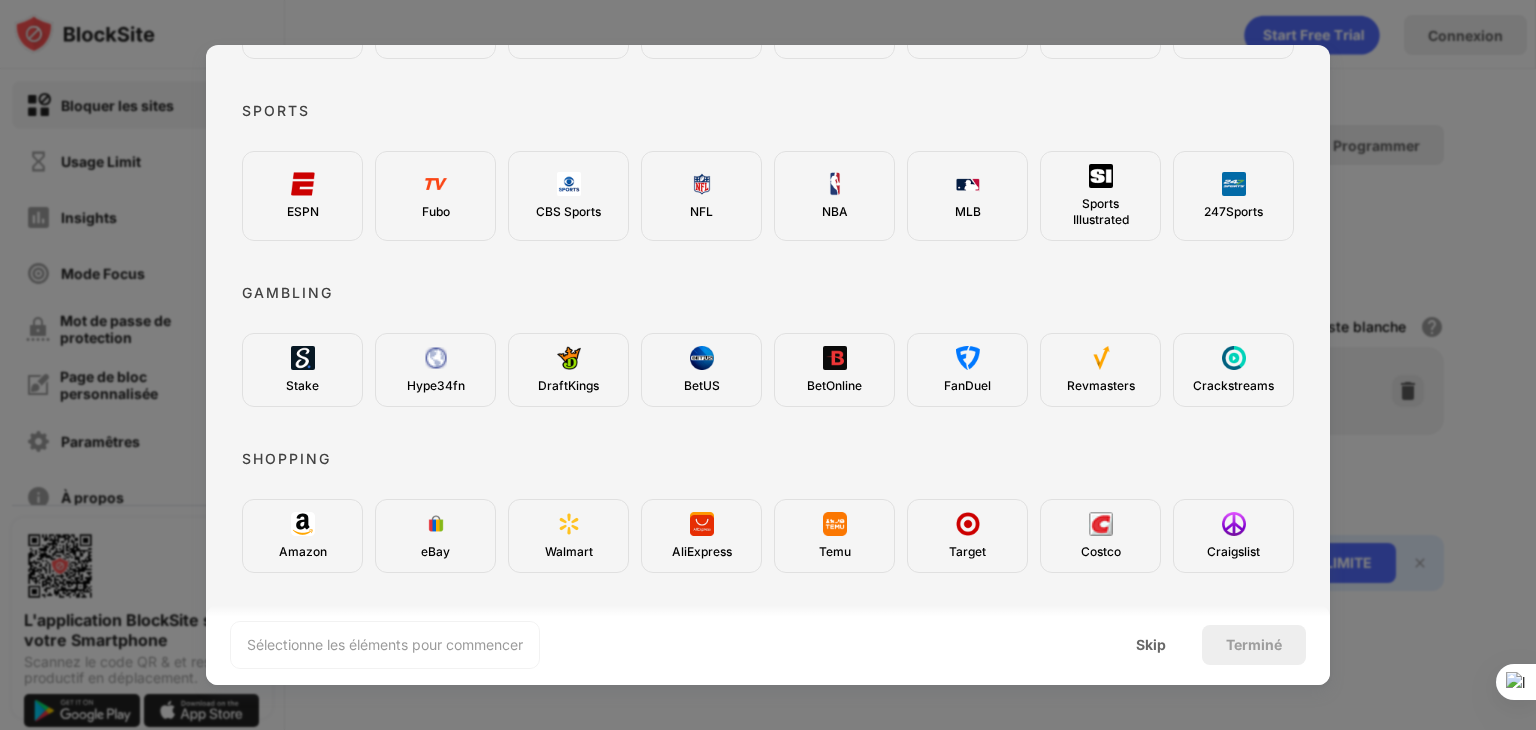 click at bounding box center [1234, 524] 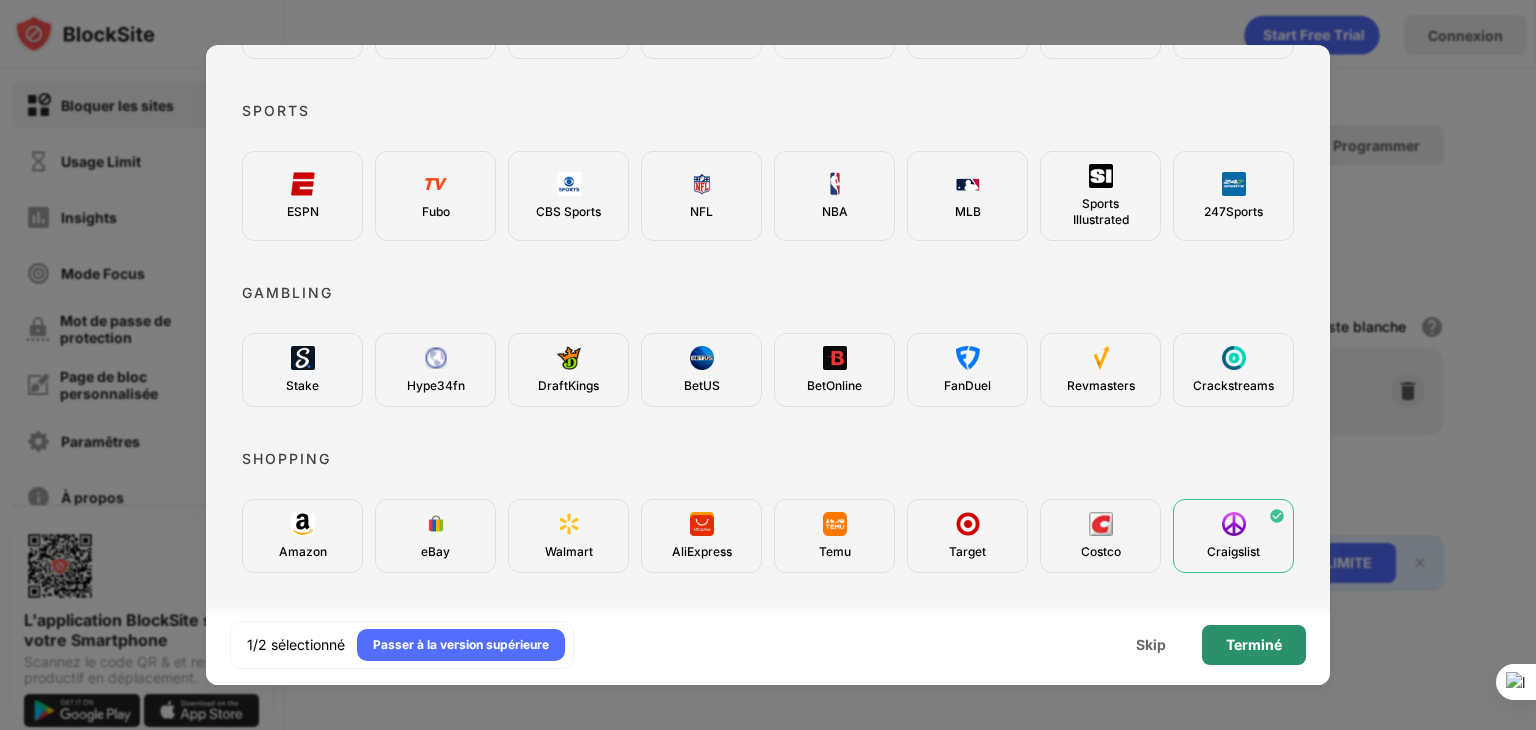 click on "Terminé" at bounding box center (1254, 645) 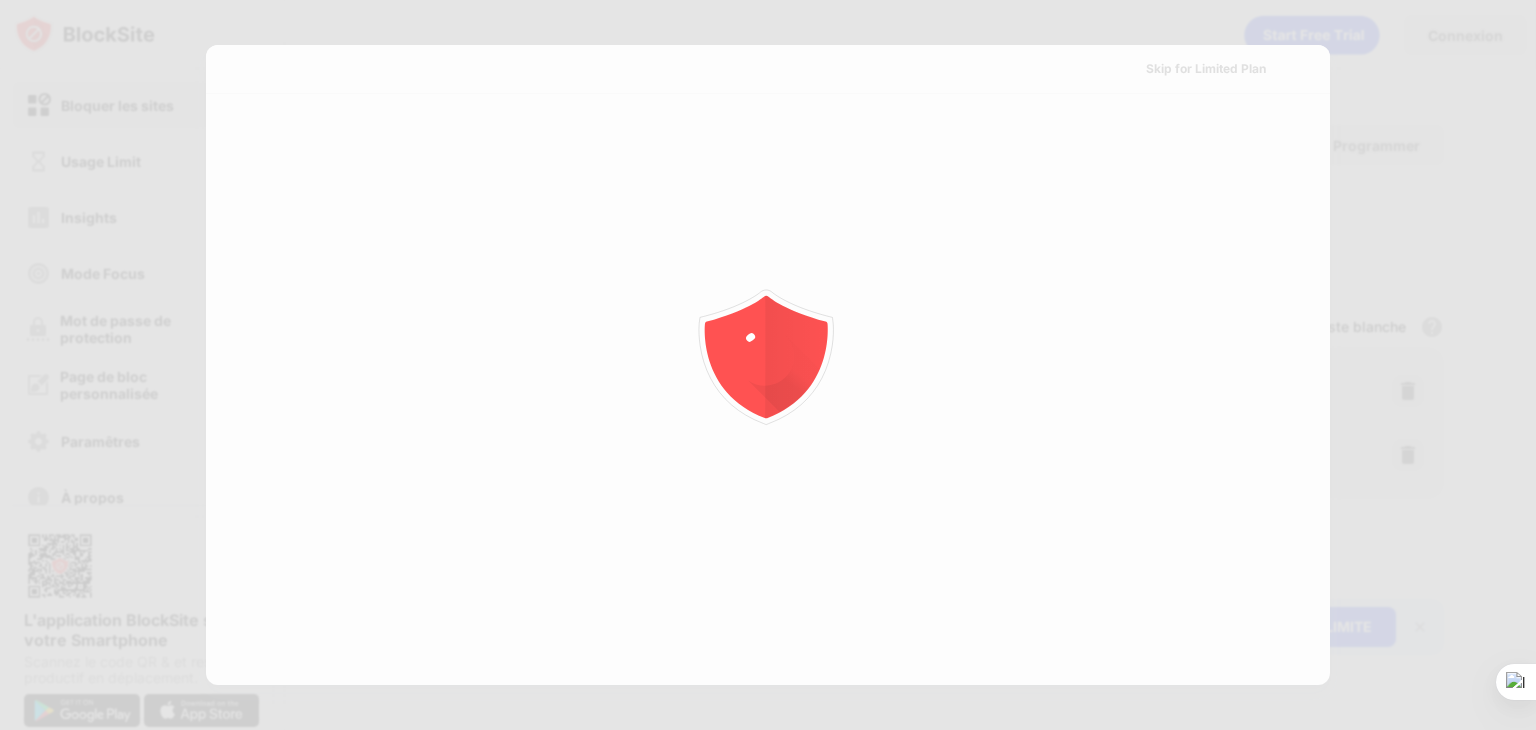scroll, scrollTop: 0, scrollLeft: 0, axis: both 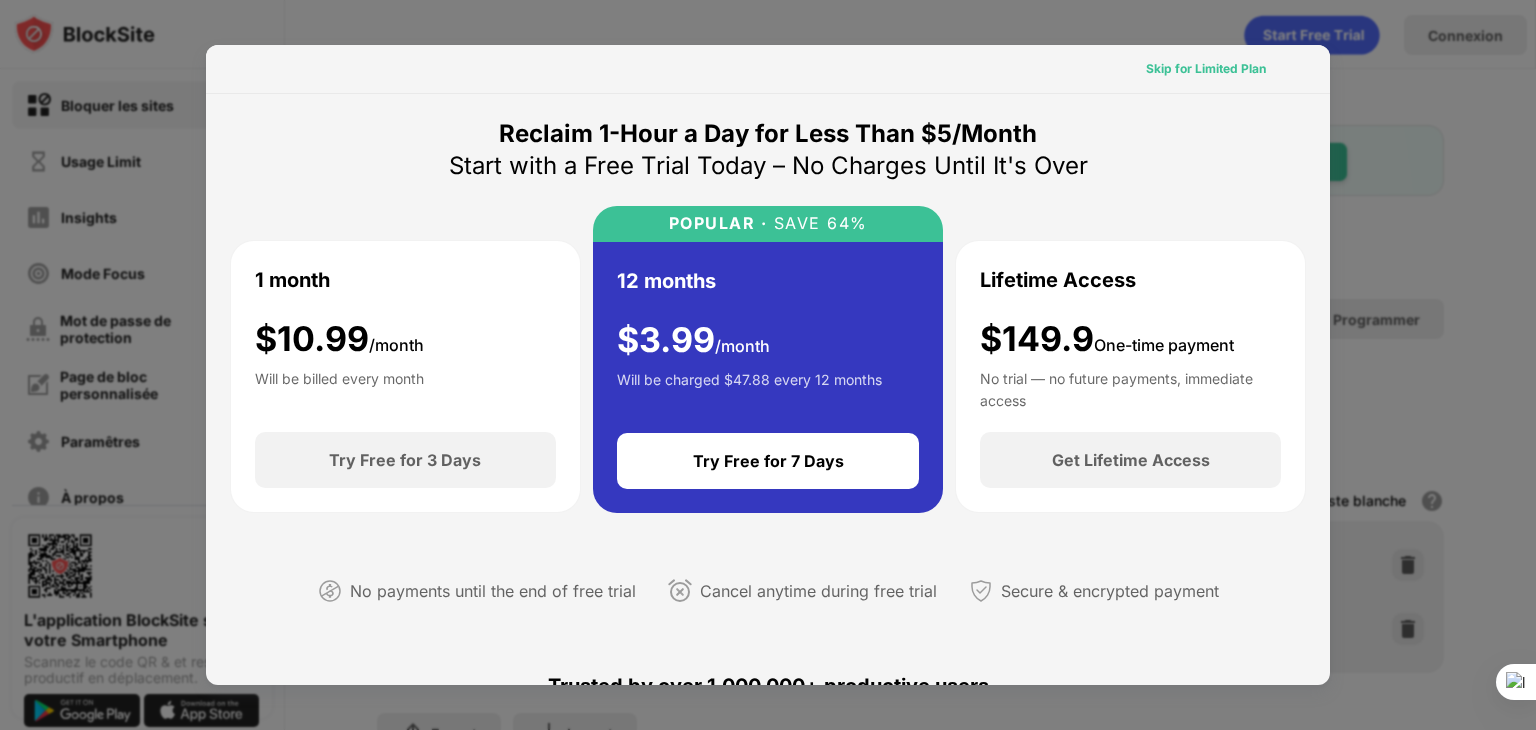click on "Skip for Limited Plan" at bounding box center [1206, 69] 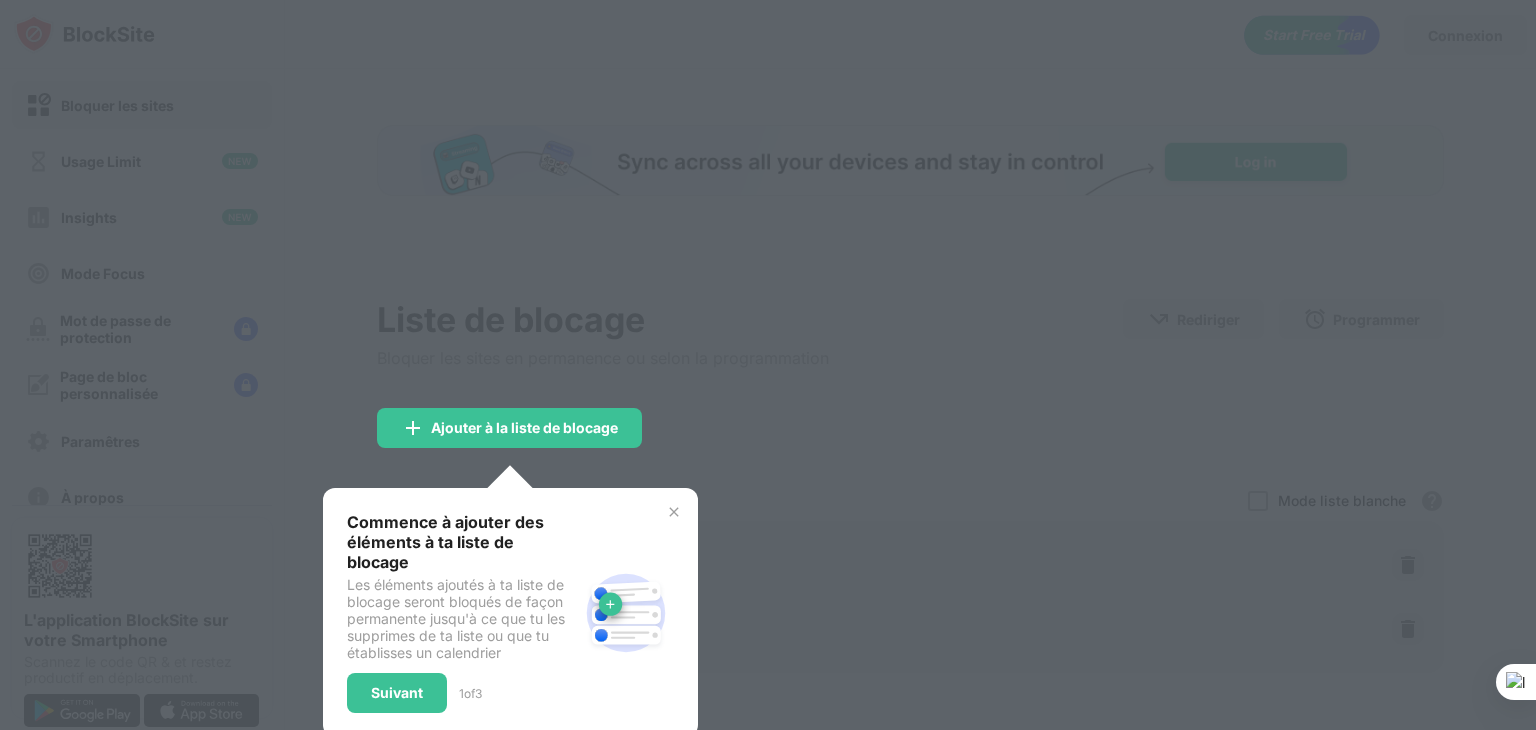 click at bounding box center (768, 365) 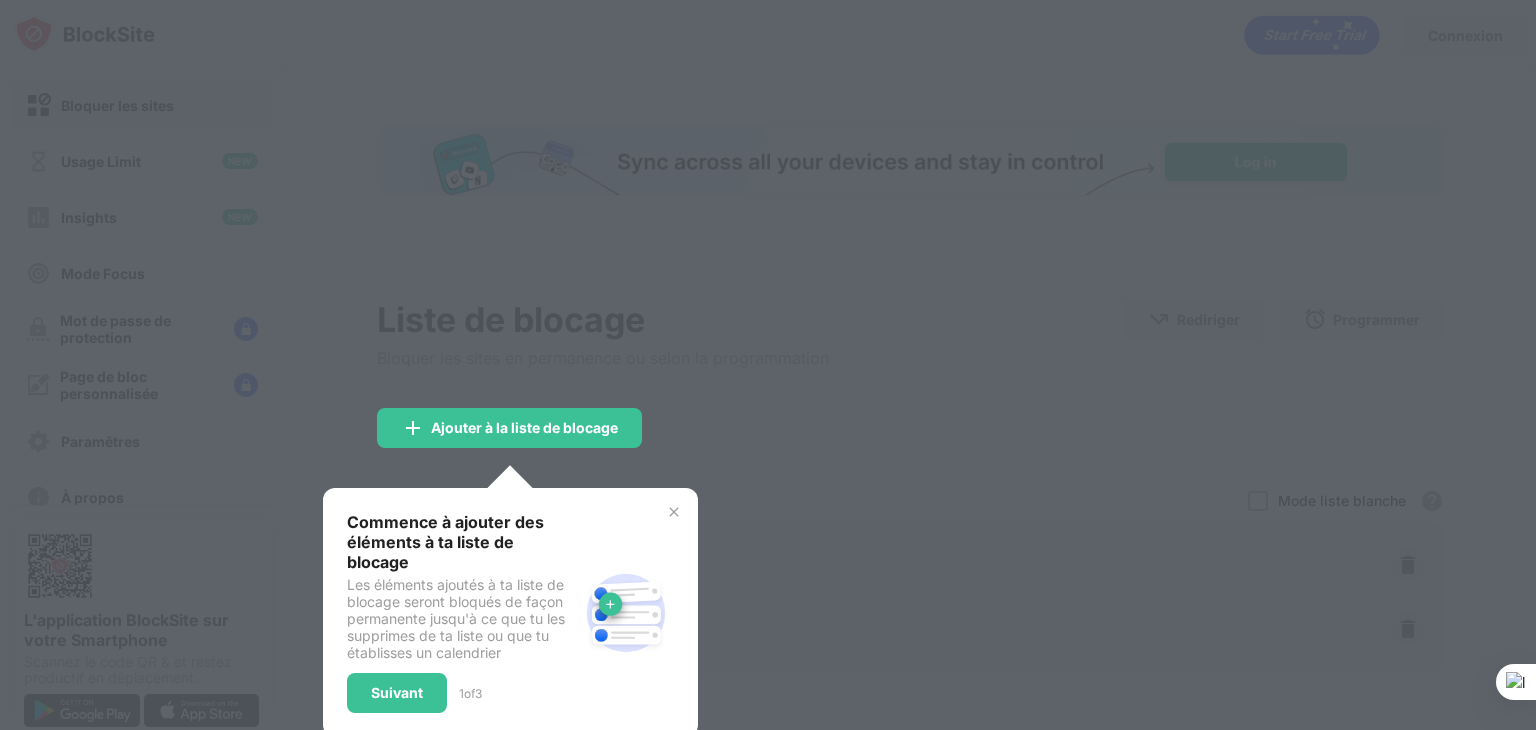 click at bounding box center (768, 365) 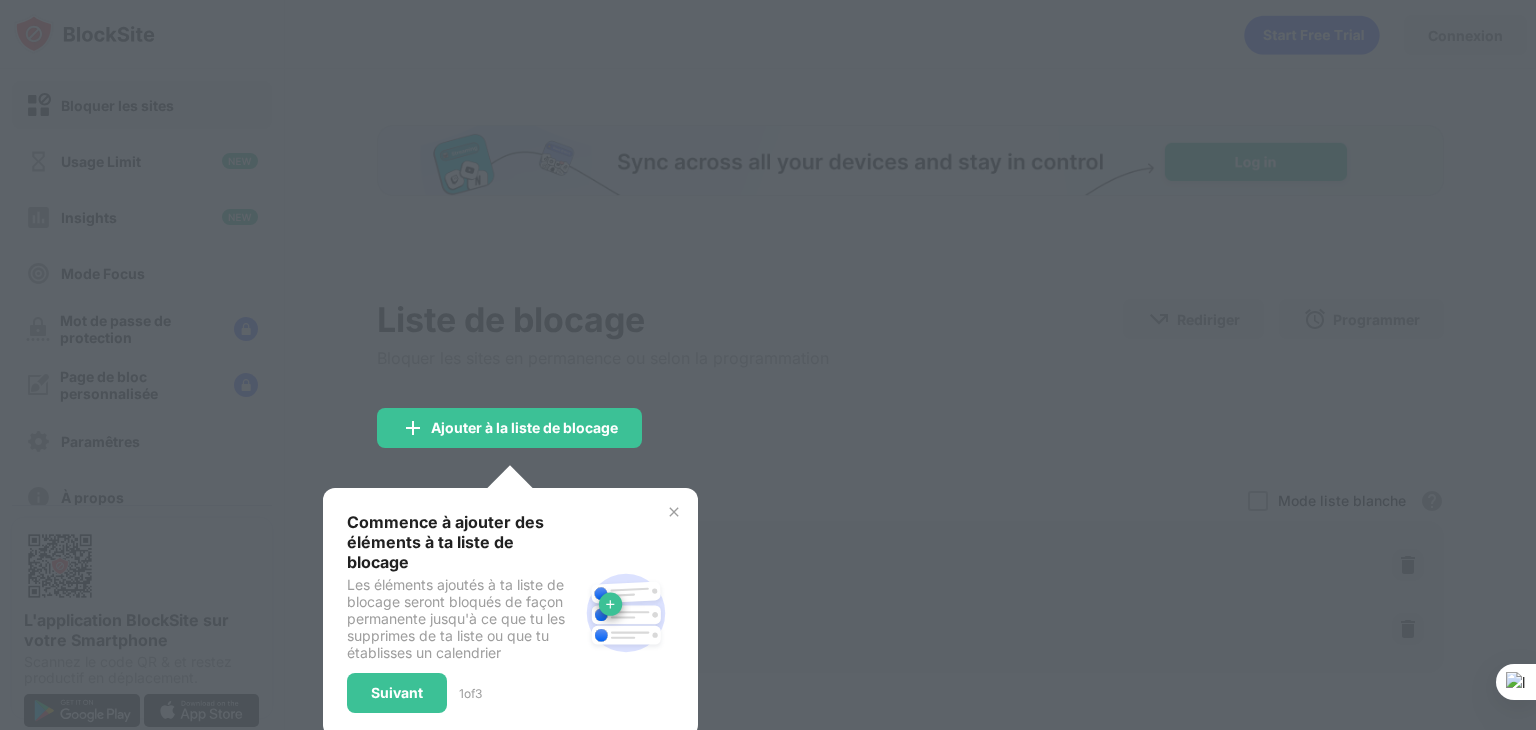 click at bounding box center (768, 365) 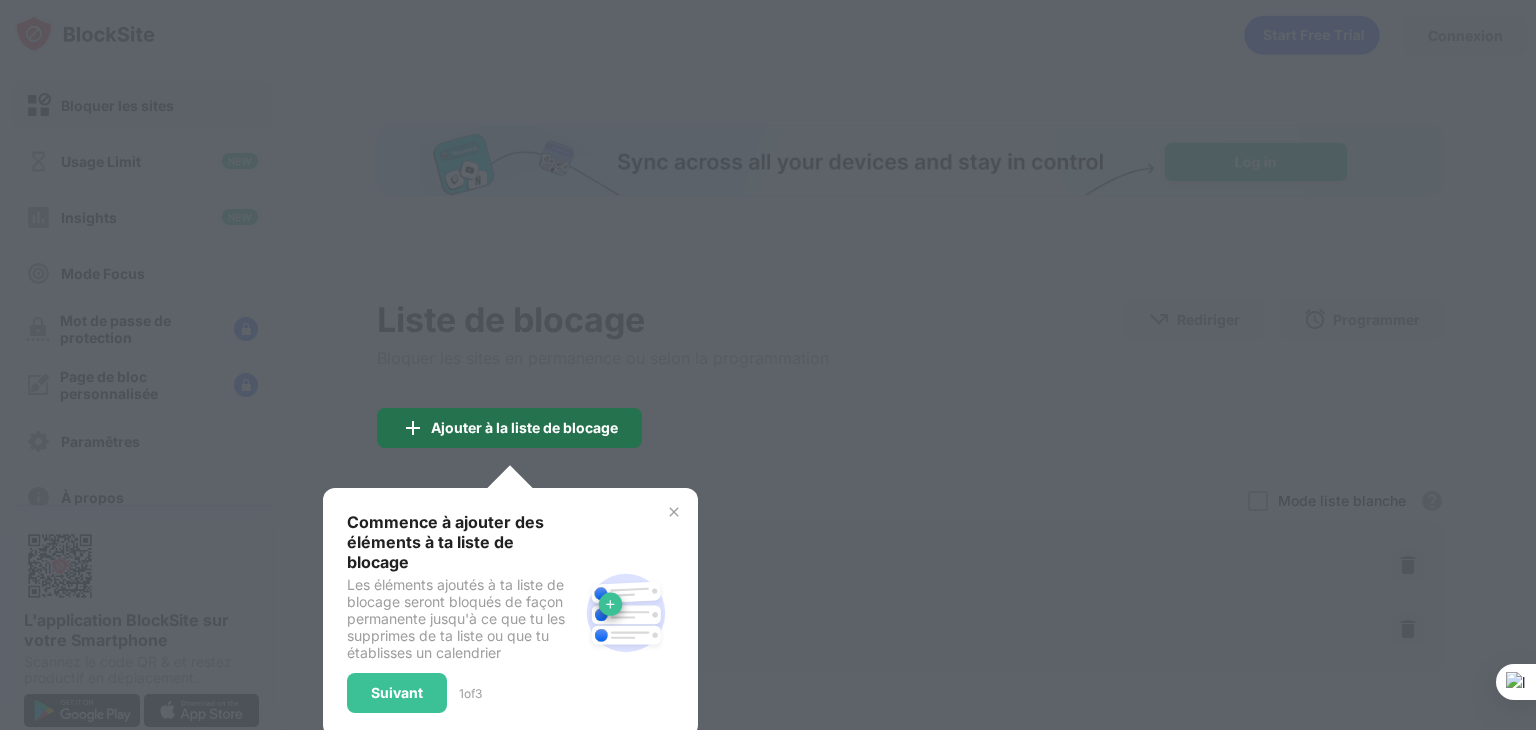 click on "Ajouter à la liste de blocage" at bounding box center [524, 428] 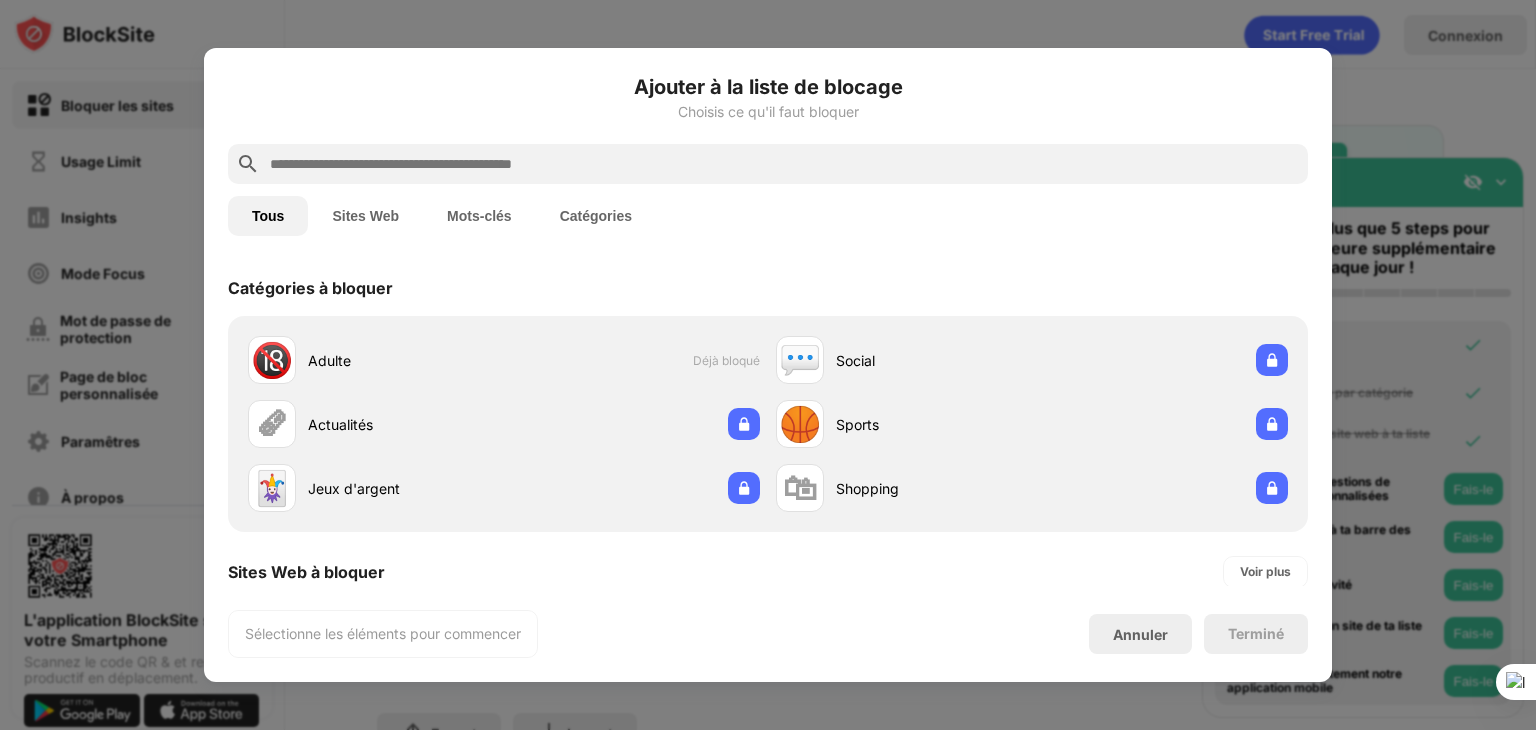 scroll, scrollTop: 0, scrollLeft: 0, axis: both 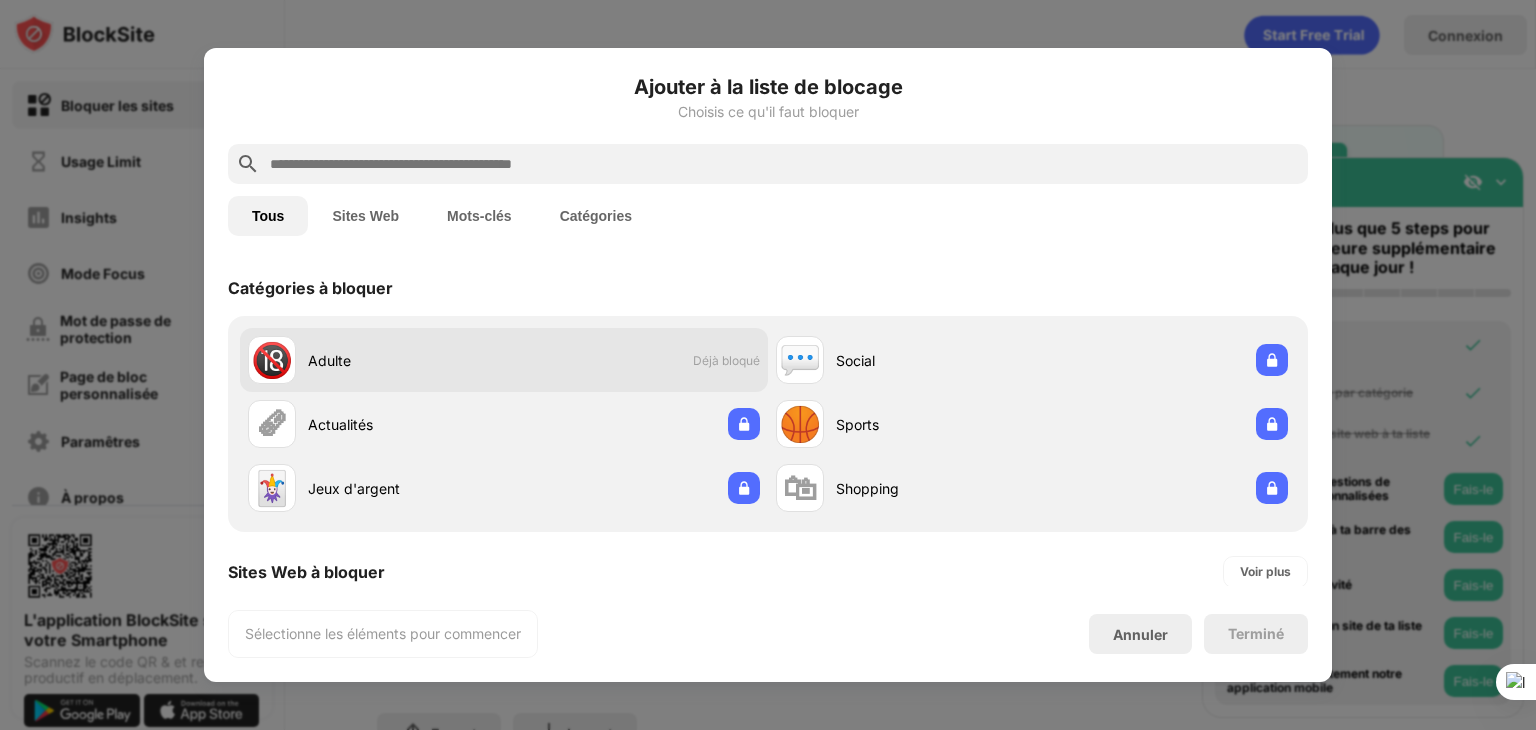 click on "Adulte" at bounding box center (406, 360) 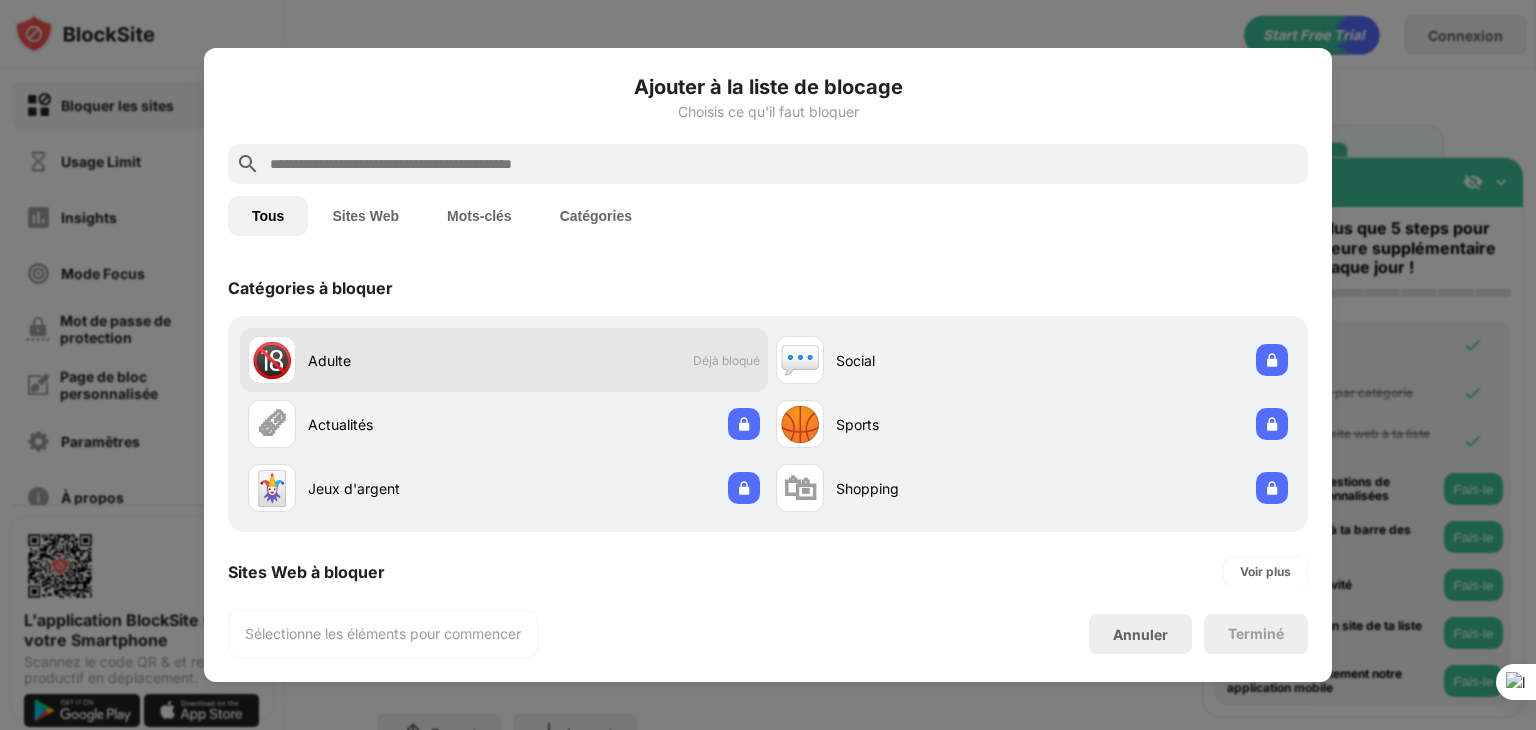 click on "🔞 Adulte Déjà bloqué" at bounding box center (504, 360) 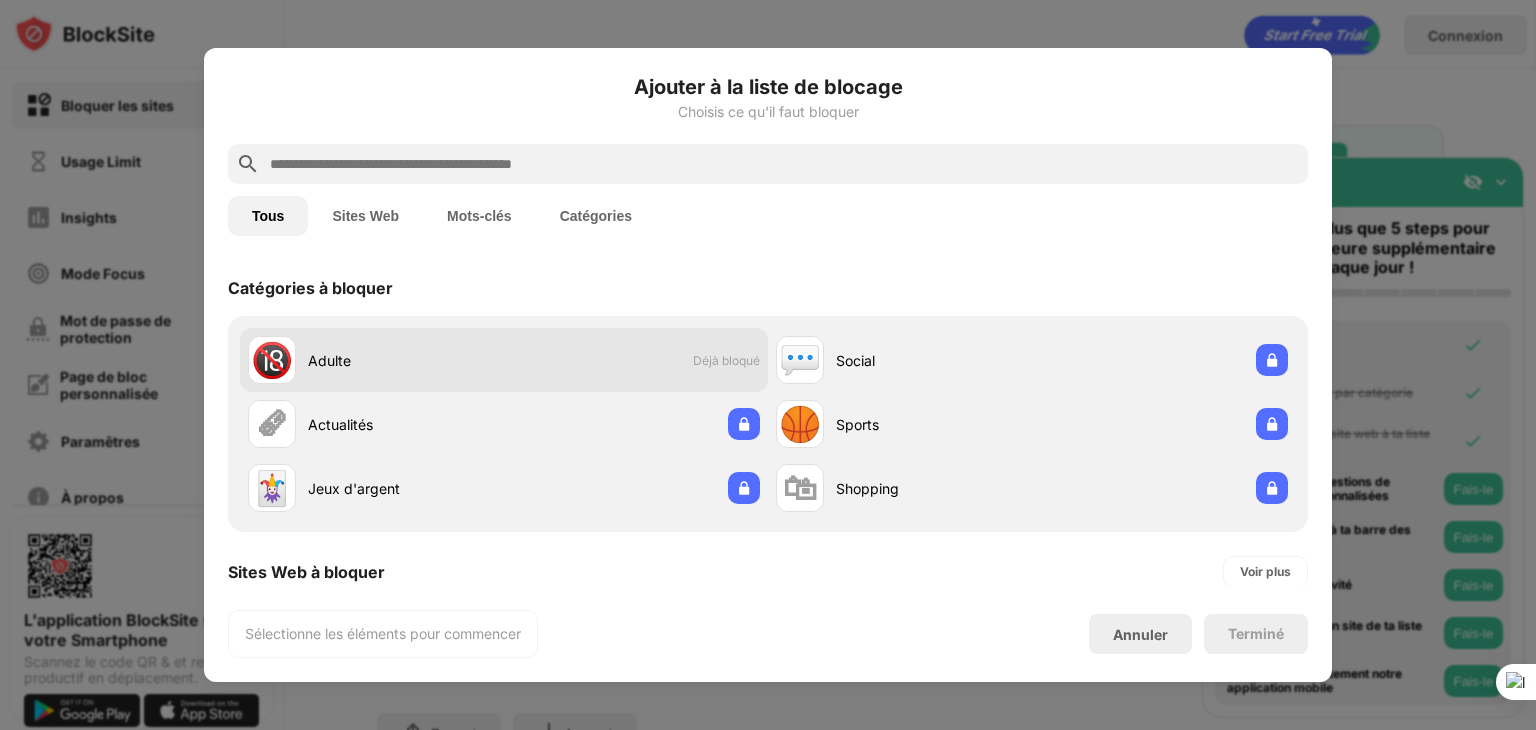 click on "🔞 Adulte Déjà bloqué" at bounding box center (504, 360) 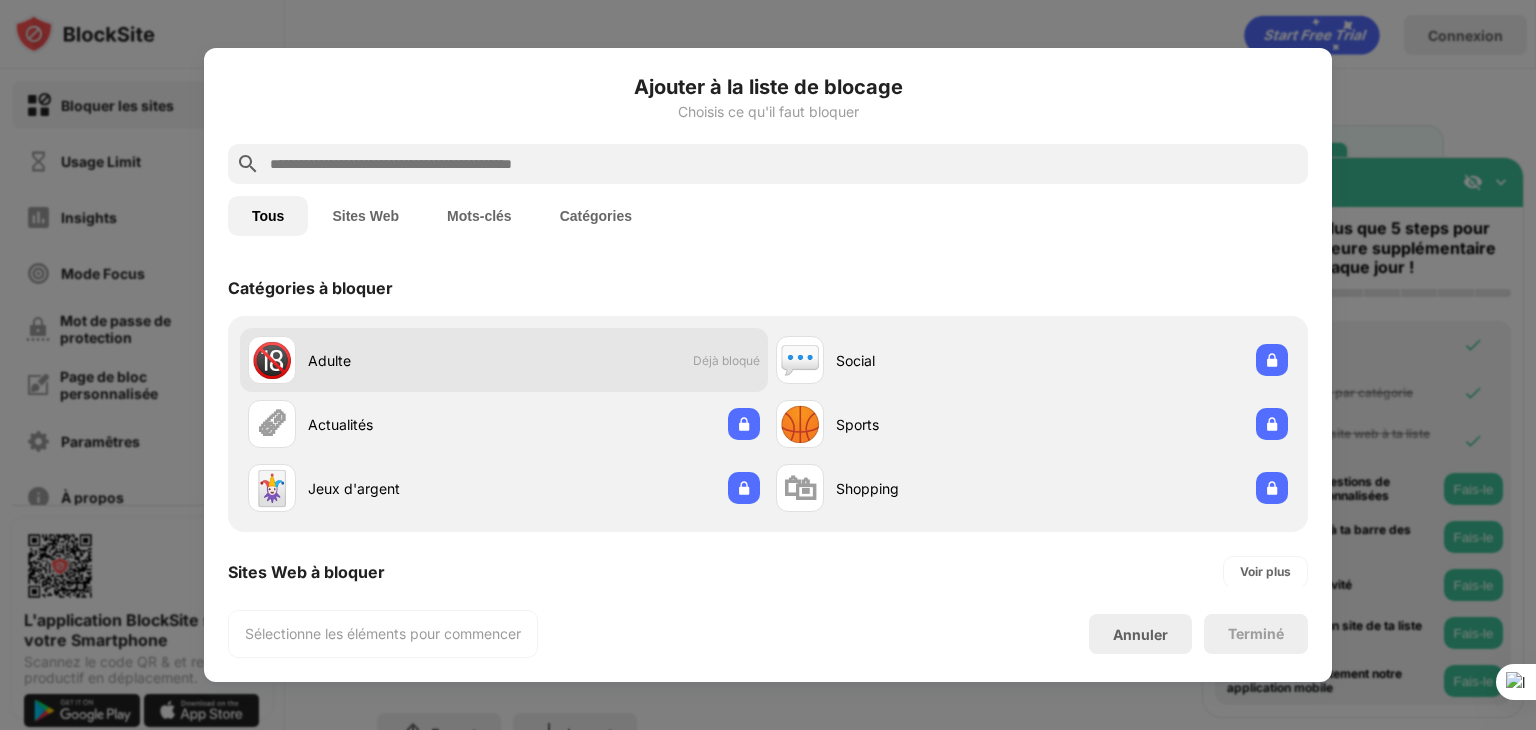 click on "🔞 Adulte Déjà bloqué" at bounding box center (504, 360) 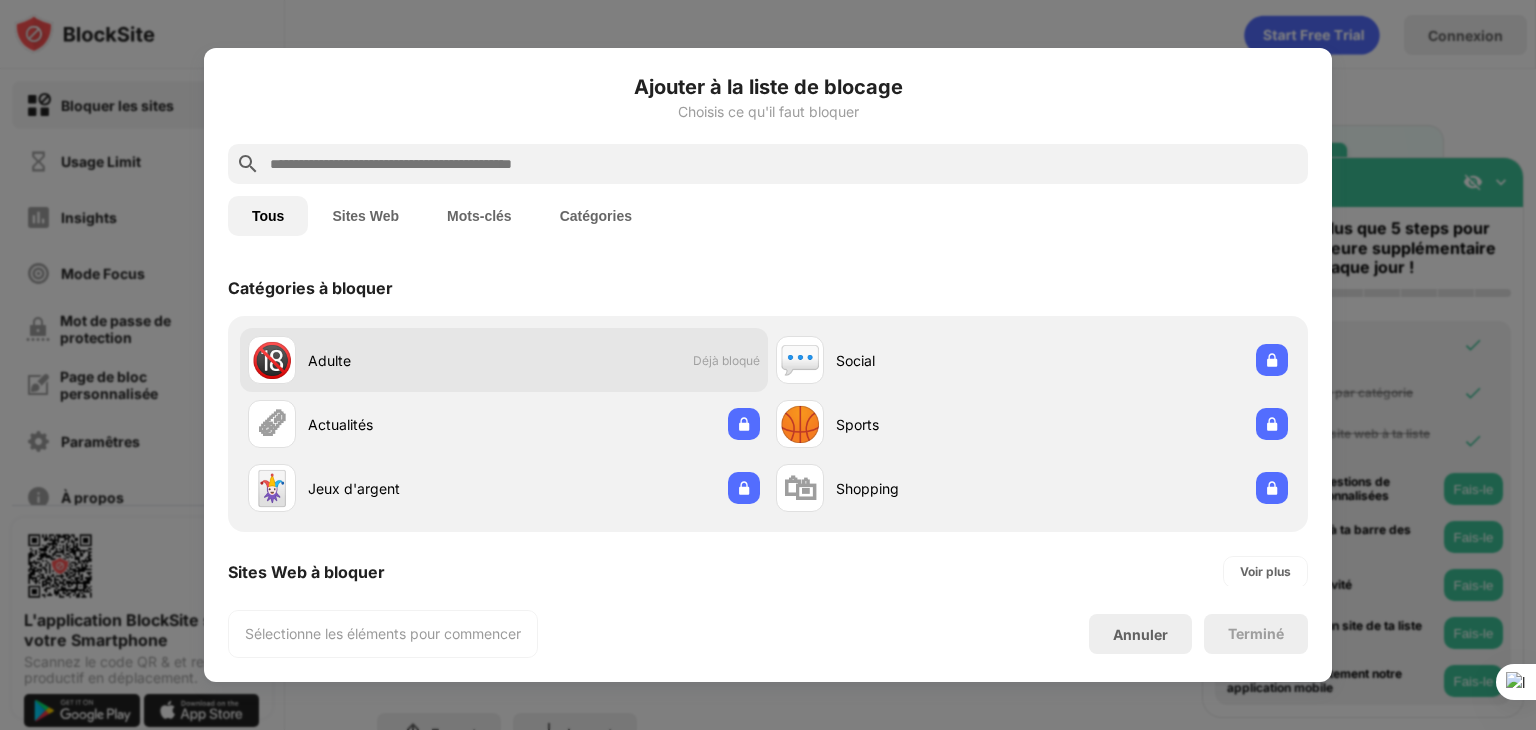 drag, startPoint x: 550, startPoint y: 353, endPoint x: 368, endPoint y: 359, distance: 182.09888 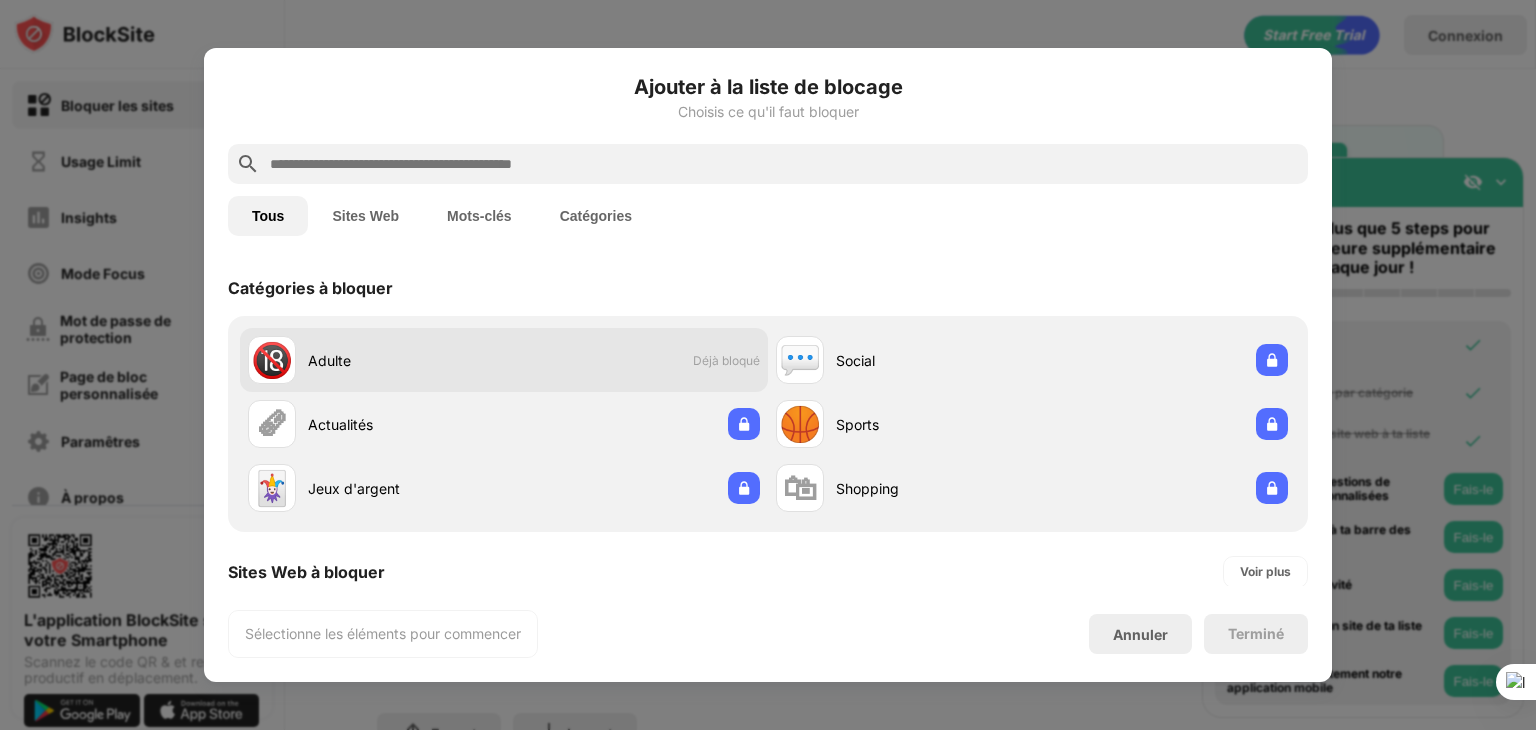 drag, startPoint x: 487, startPoint y: 353, endPoint x: 377, endPoint y: 365, distance: 110.65261 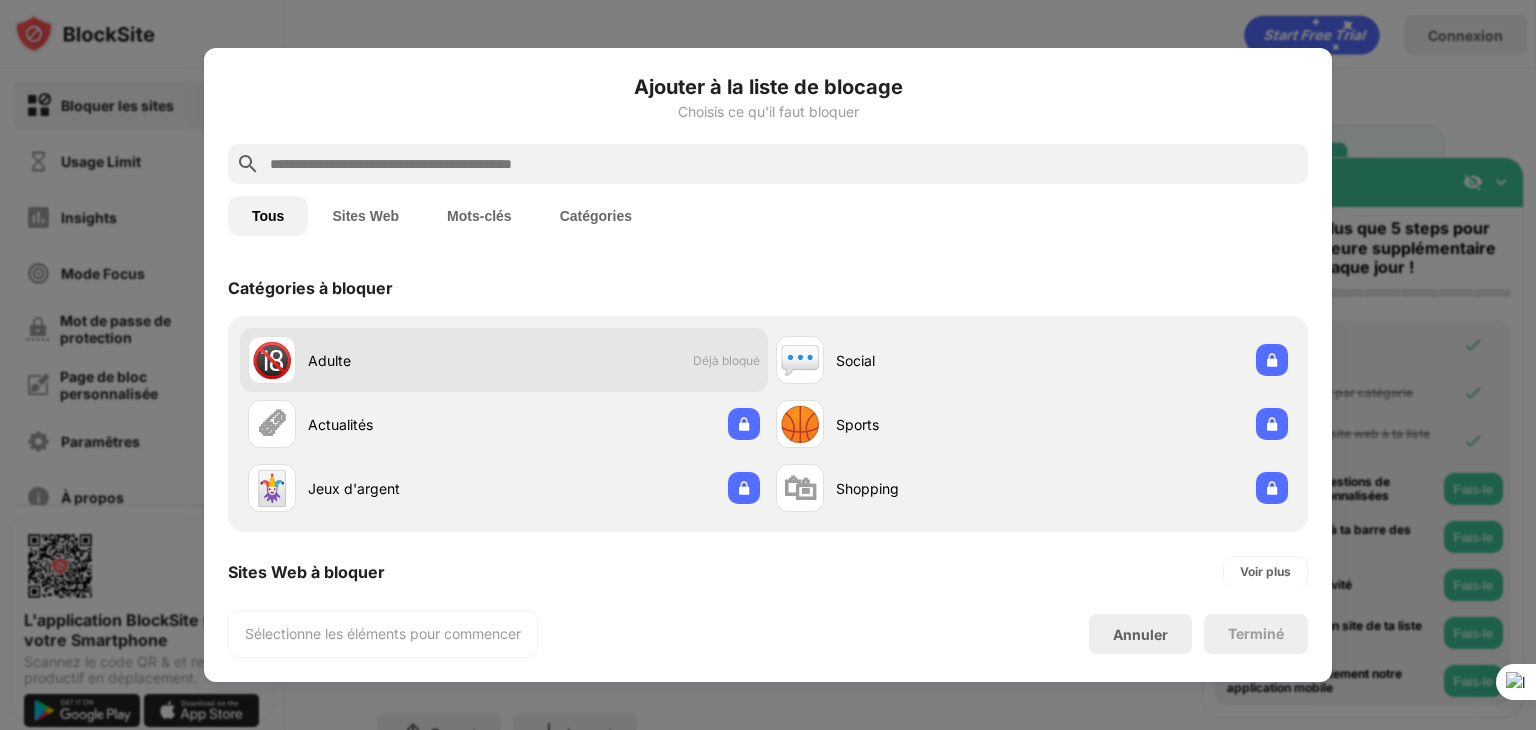 click on "🔞 Adulte Déjà bloqué" at bounding box center (504, 360) 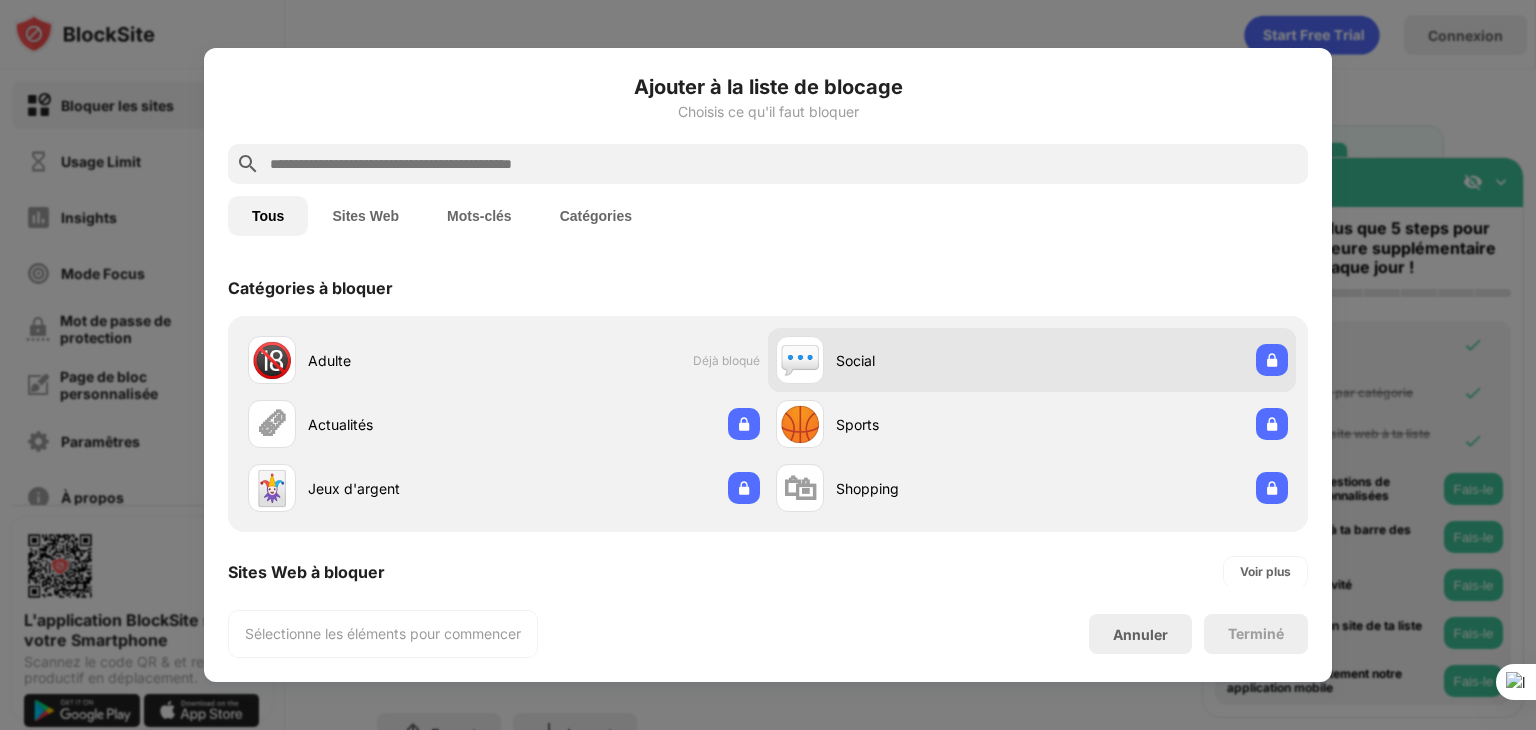 click on "💬 Social" at bounding box center (904, 360) 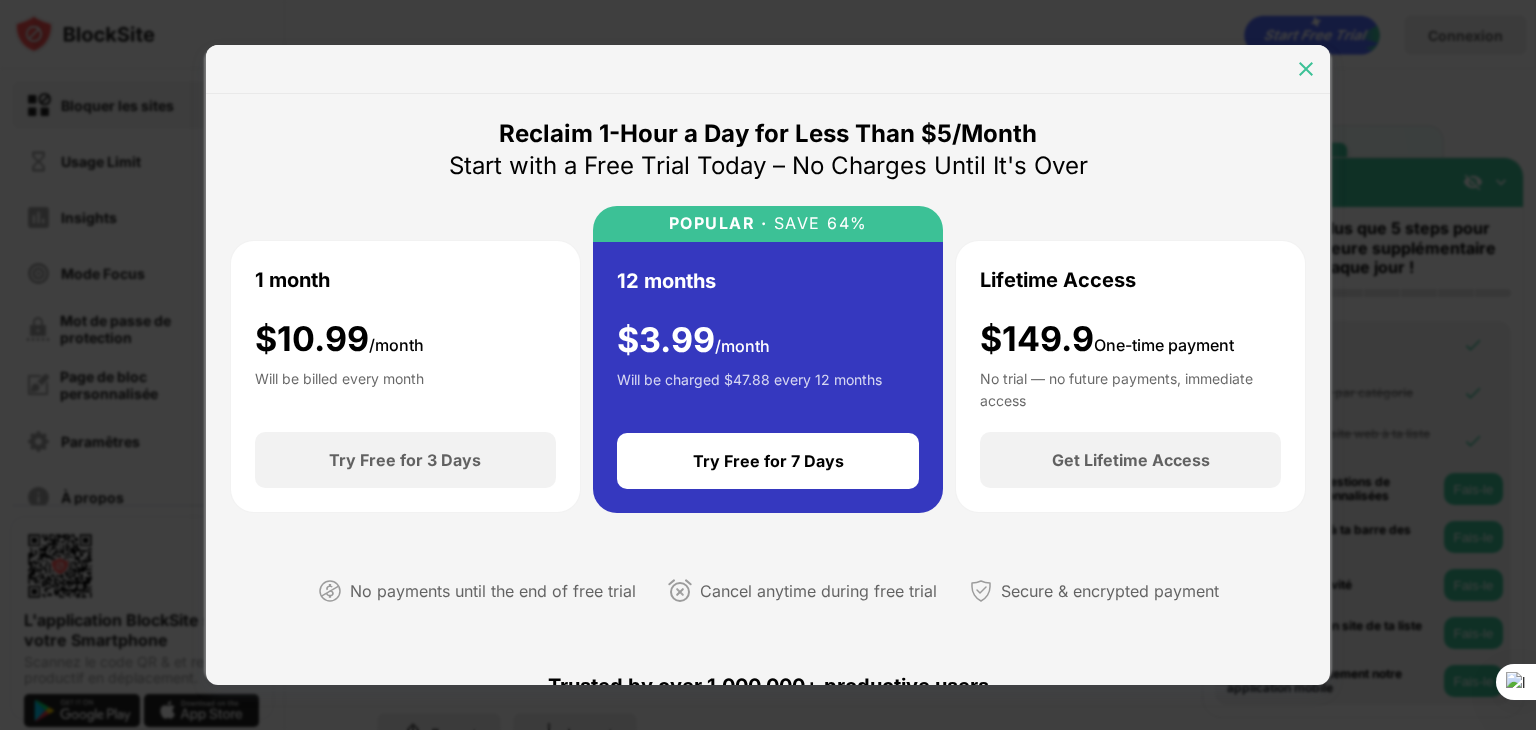 click at bounding box center [1306, 69] 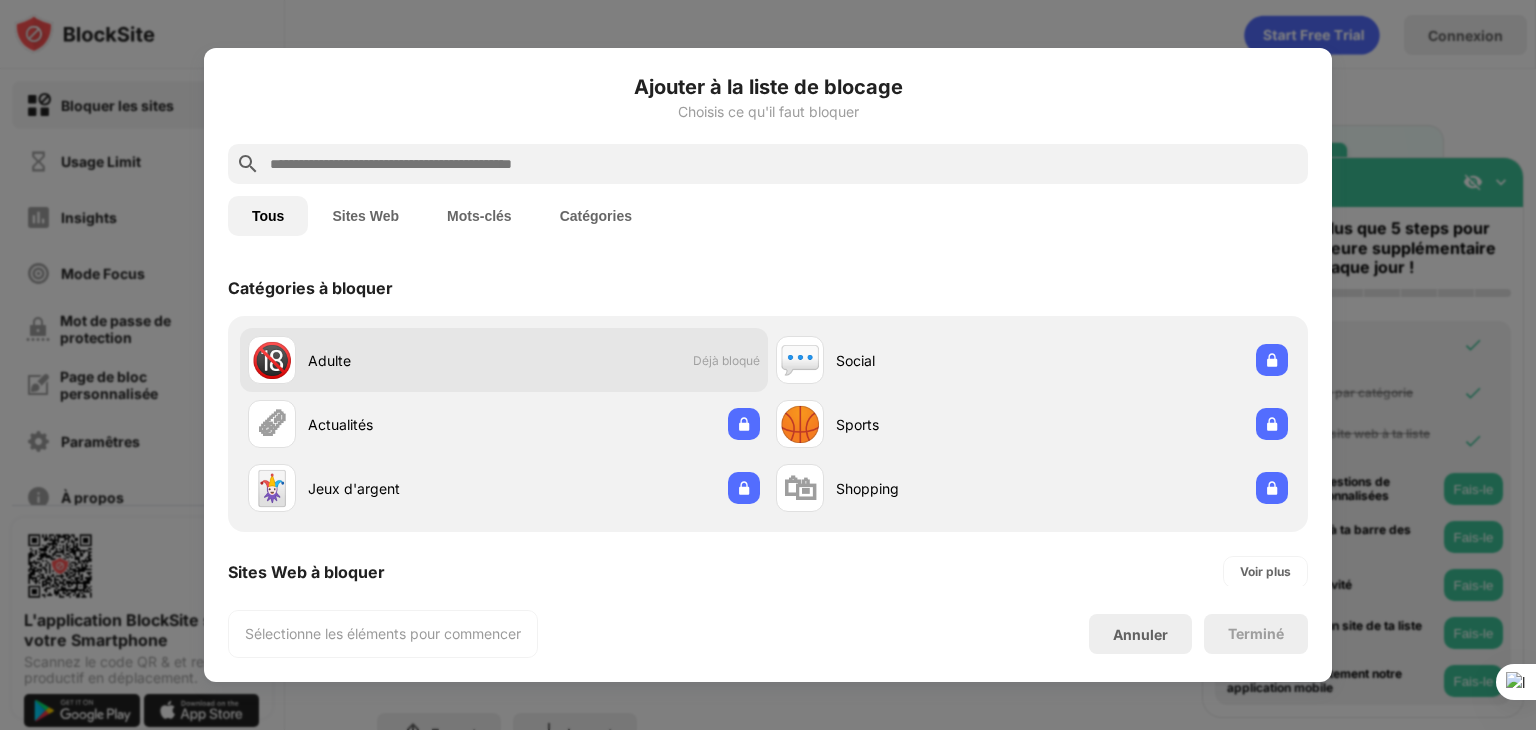 click on "🔞 Adulte Déjà bloqué" at bounding box center [504, 360] 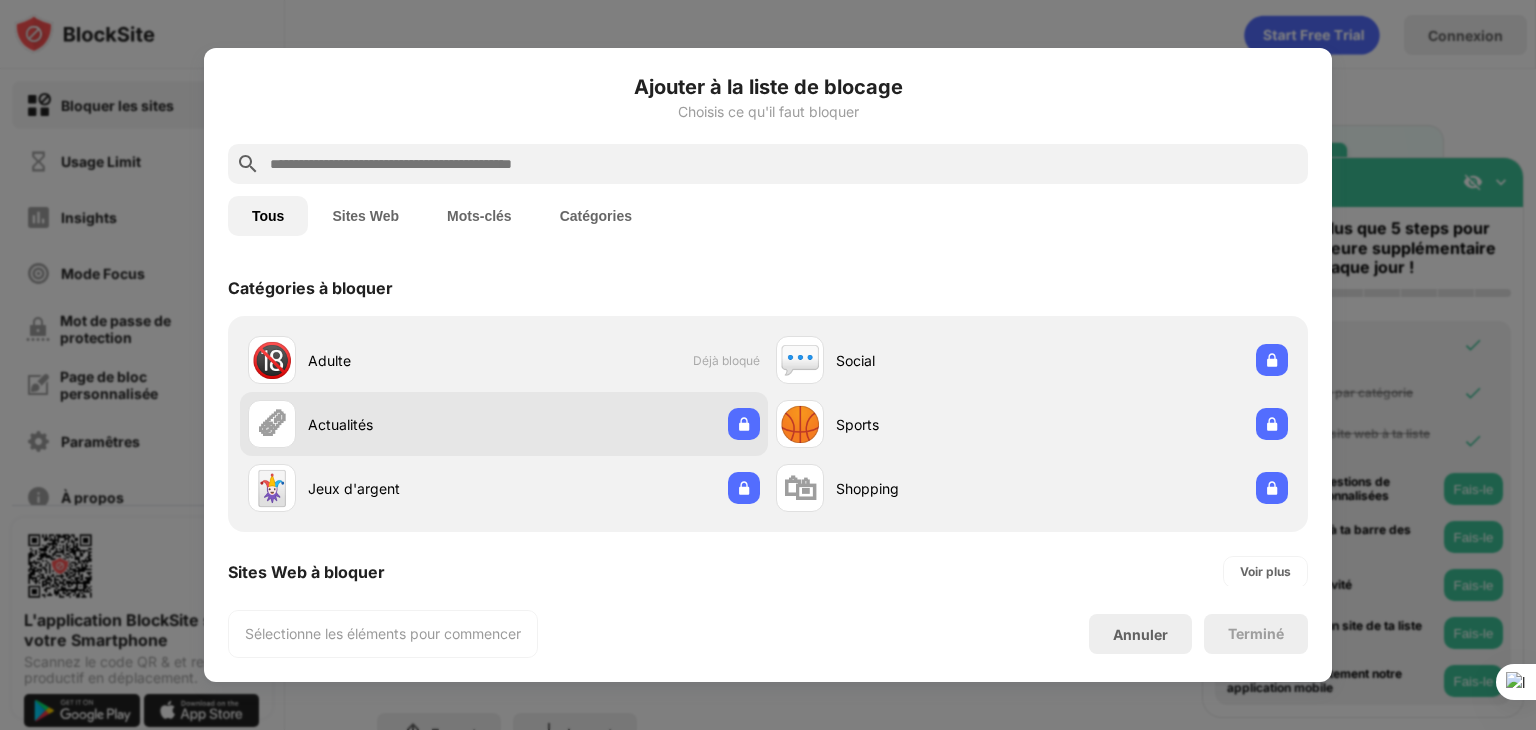 scroll, scrollTop: 0, scrollLeft: 0, axis: both 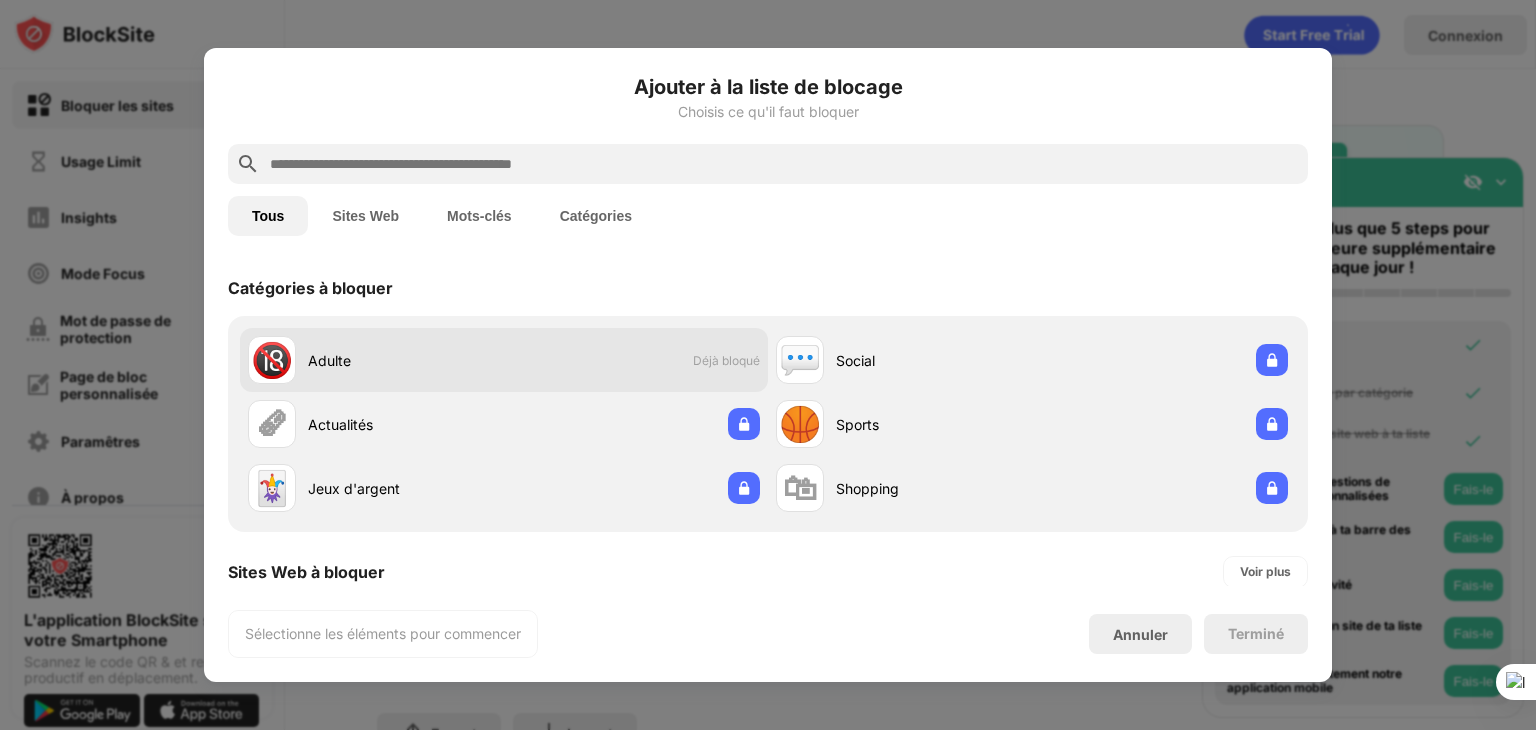 click on "🔞 Adulte Déjà bloqué" at bounding box center (504, 360) 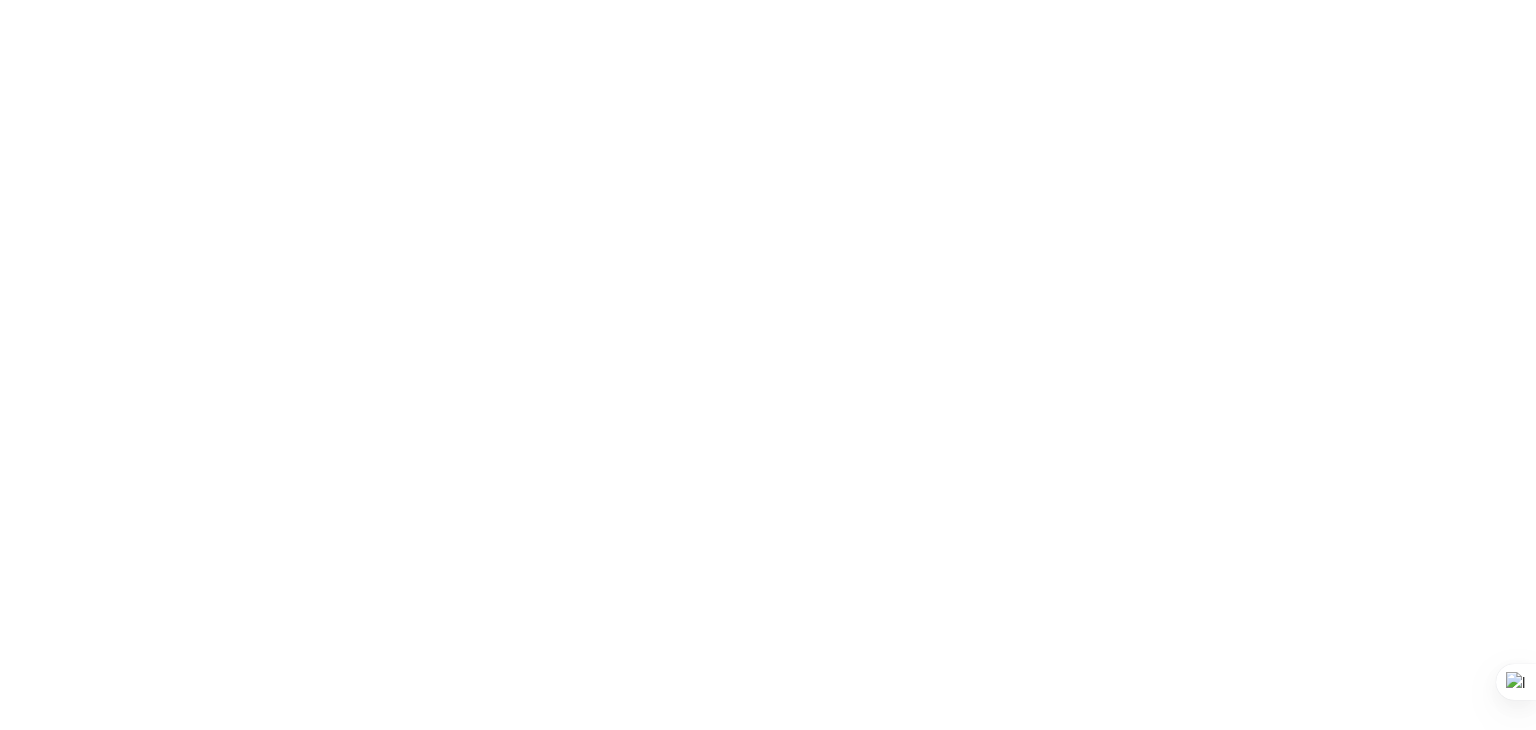 scroll, scrollTop: 0, scrollLeft: 0, axis: both 